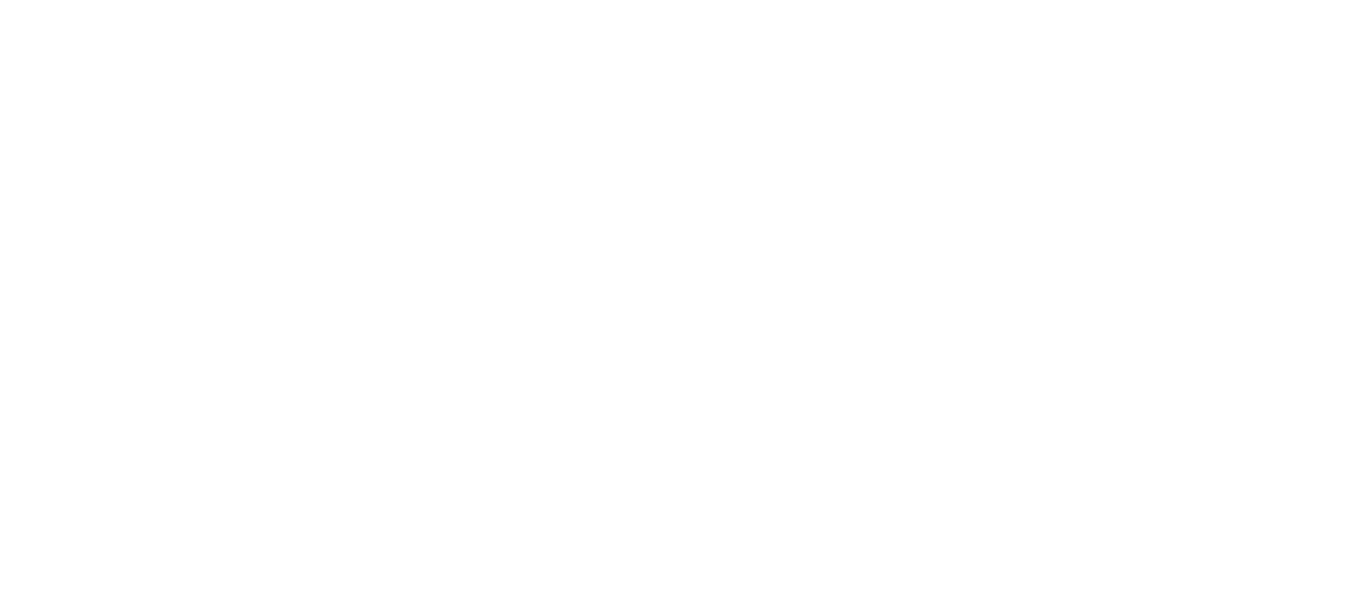 scroll, scrollTop: 0, scrollLeft: 0, axis: both 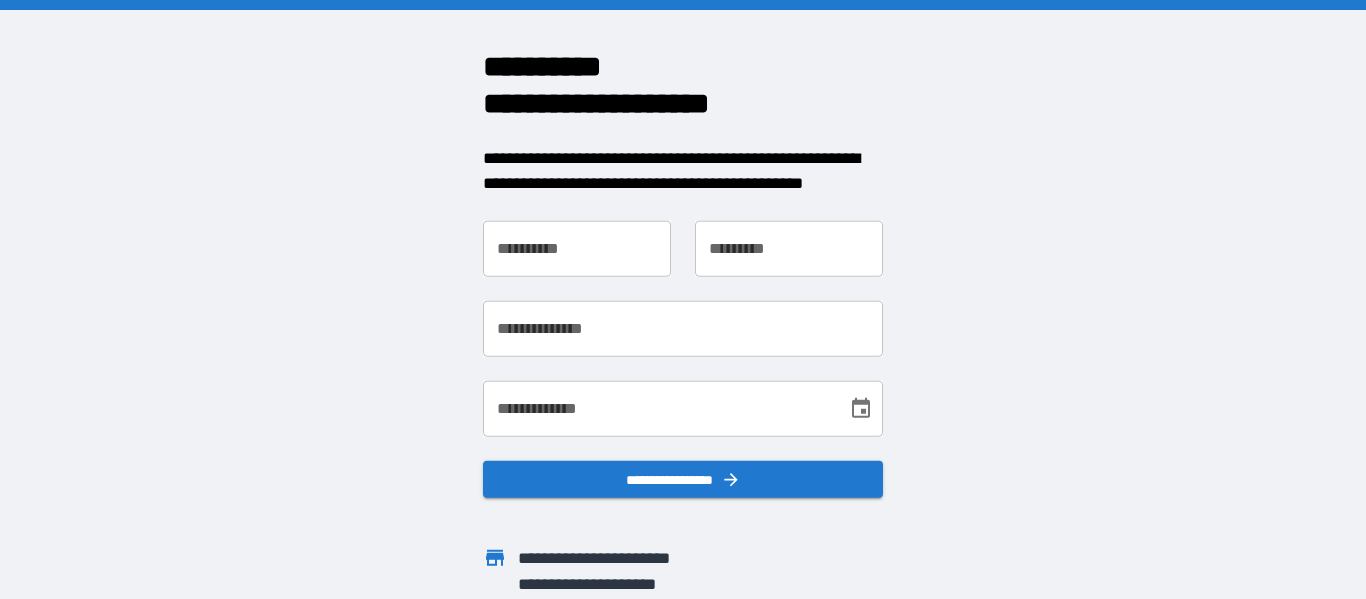 click on "**********" at bounding box center (577, 248) 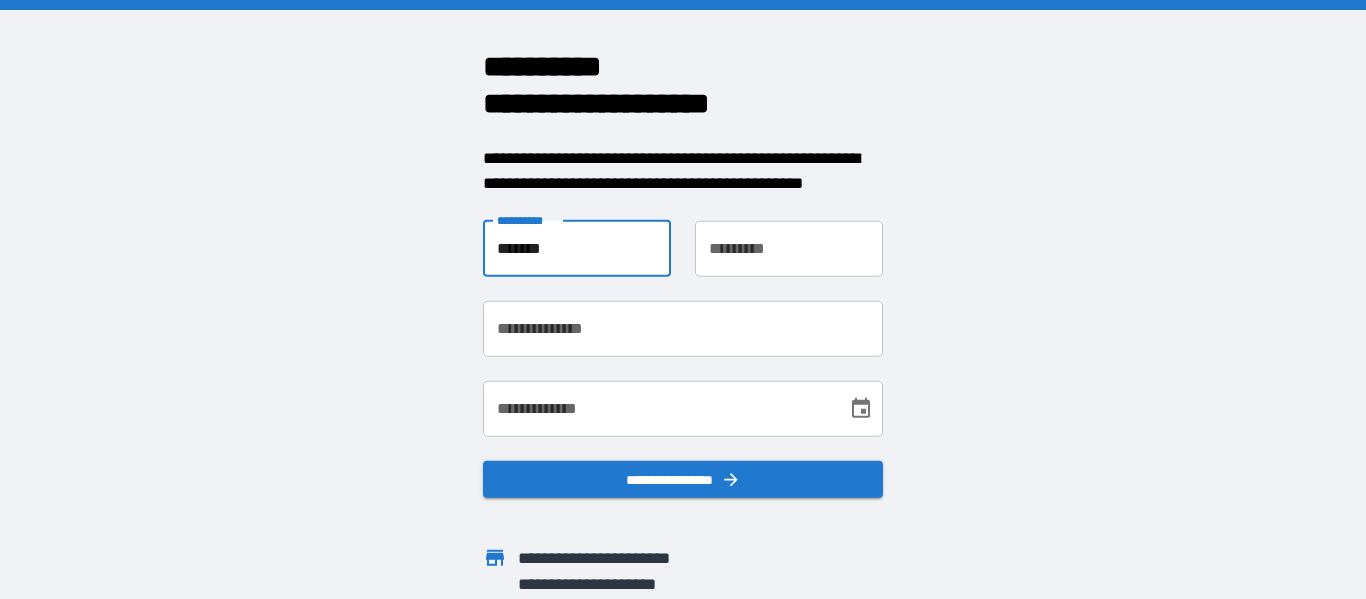 type on "*******" 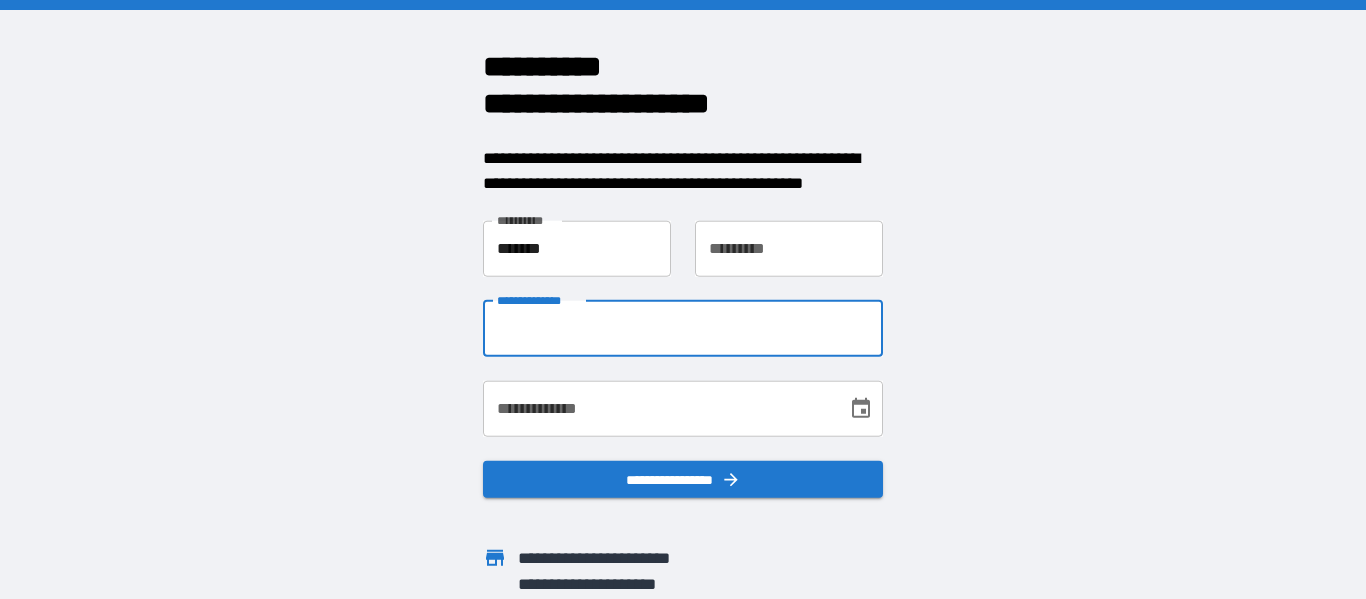 click on "**********" at bounding box center [683, 328] 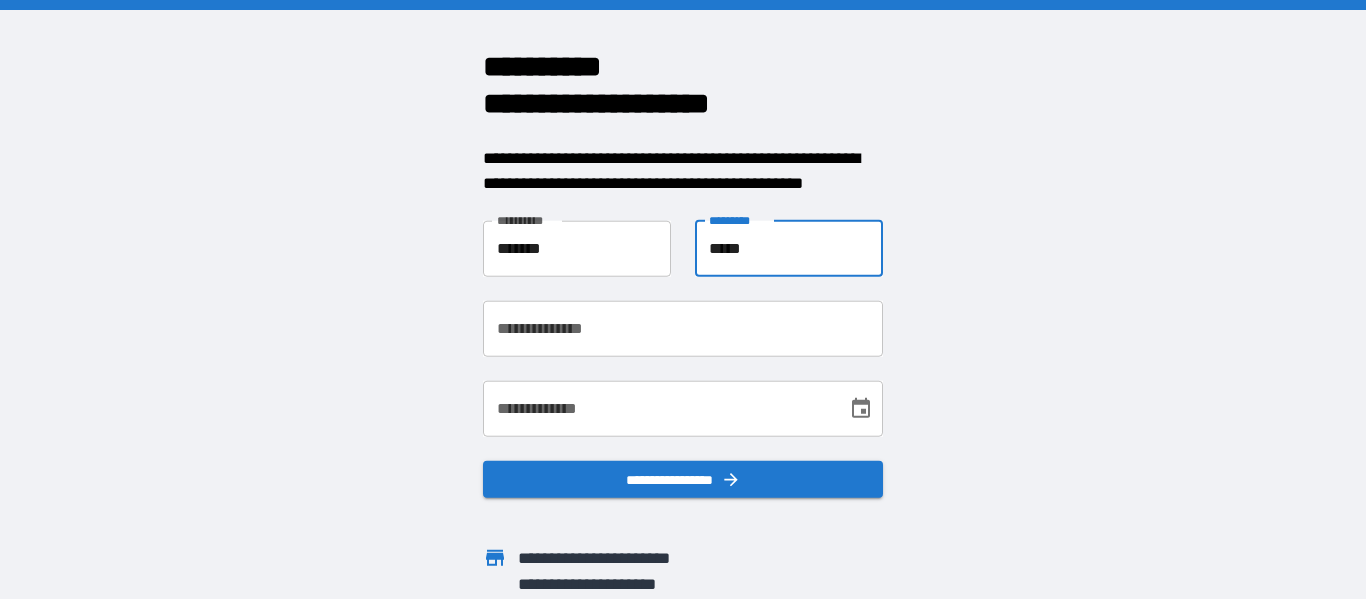 type on "*****" 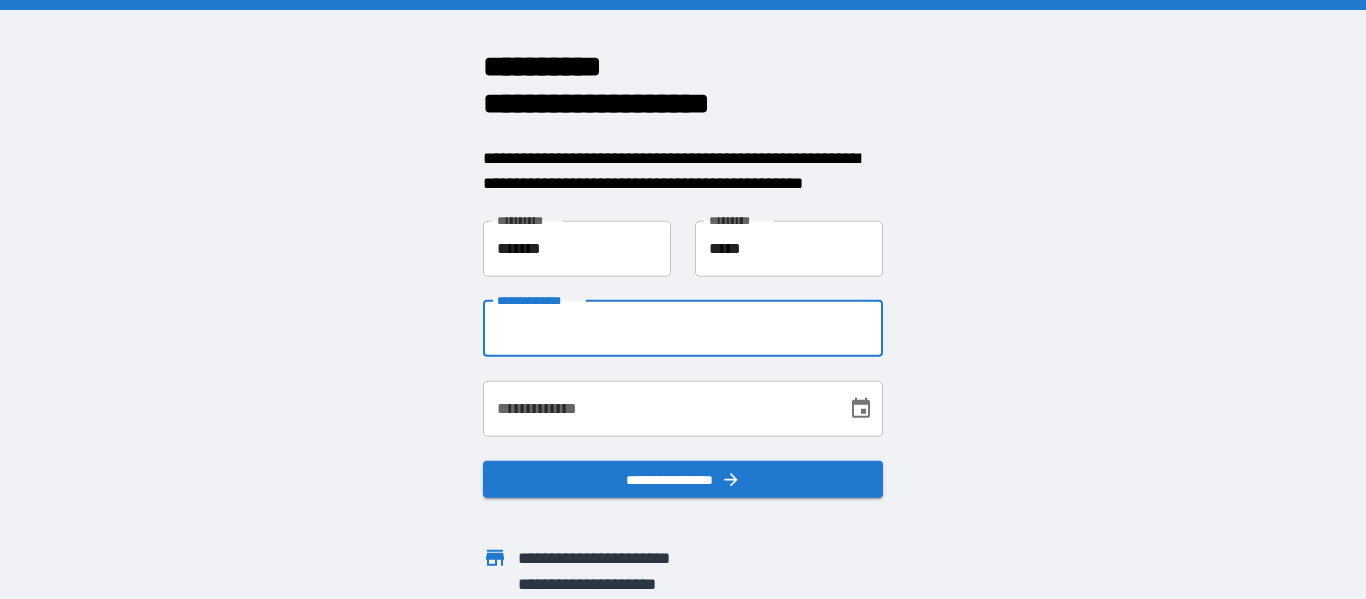 type on "**********" 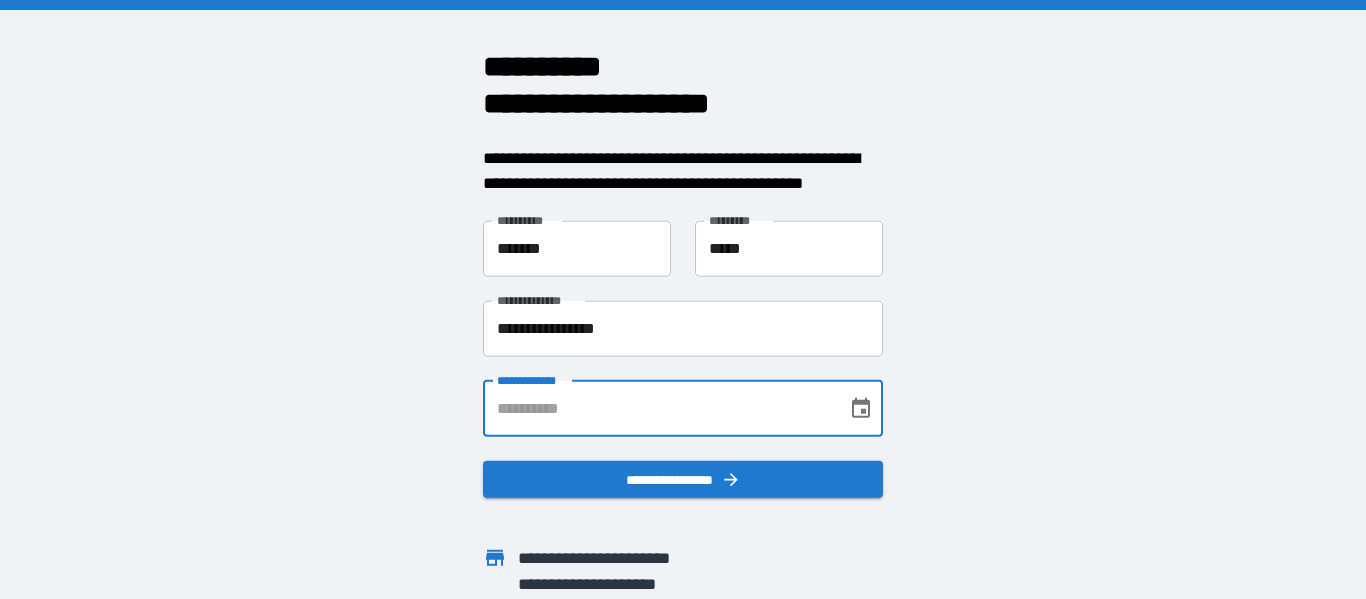 click on "**********" at bounding box center (658, 408) 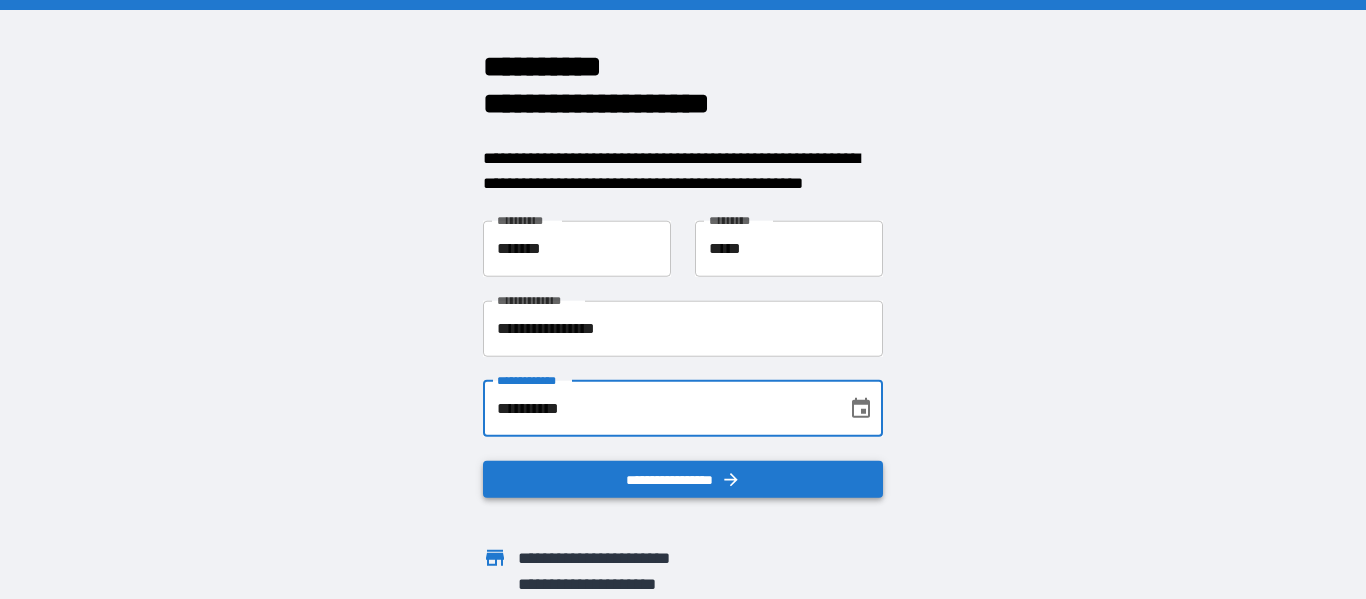 type on "**********" 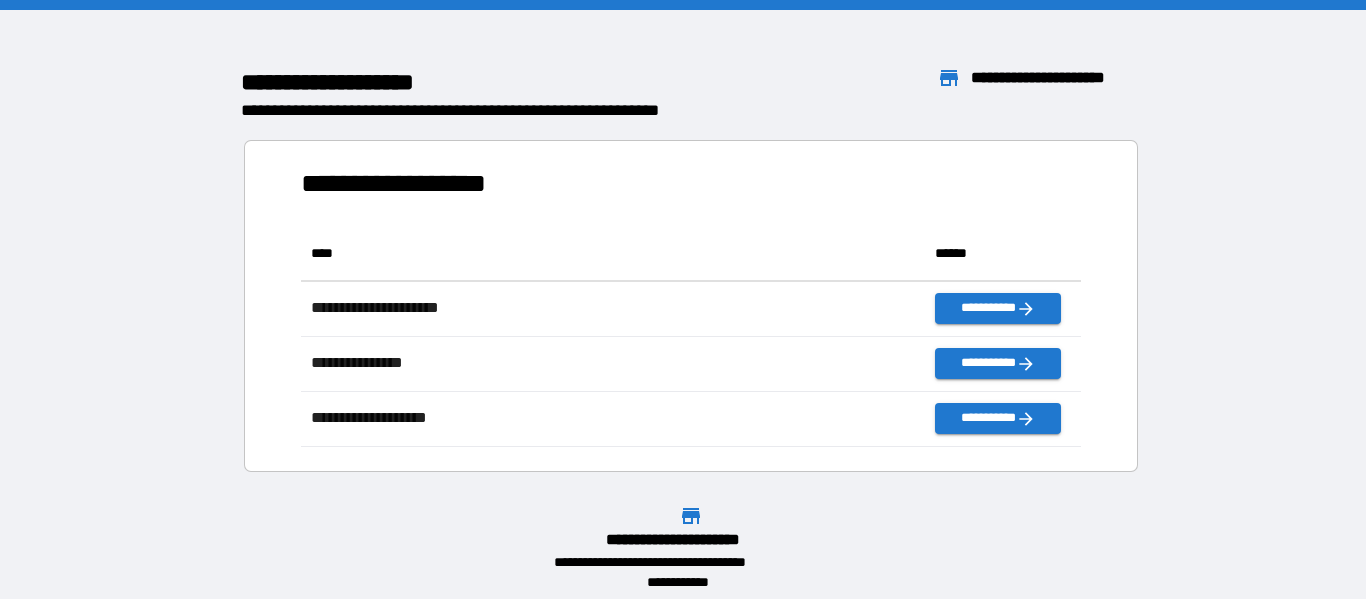 scroll, scrollTop: 1, scrollLeft: 1, axis: both 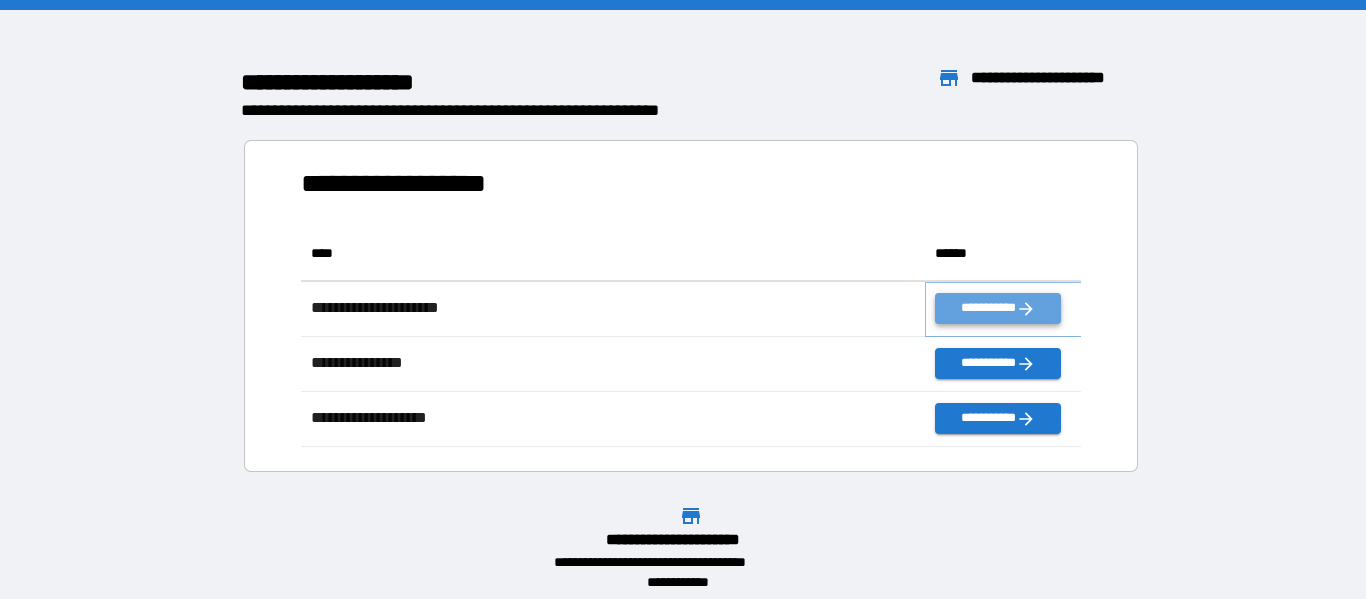 click 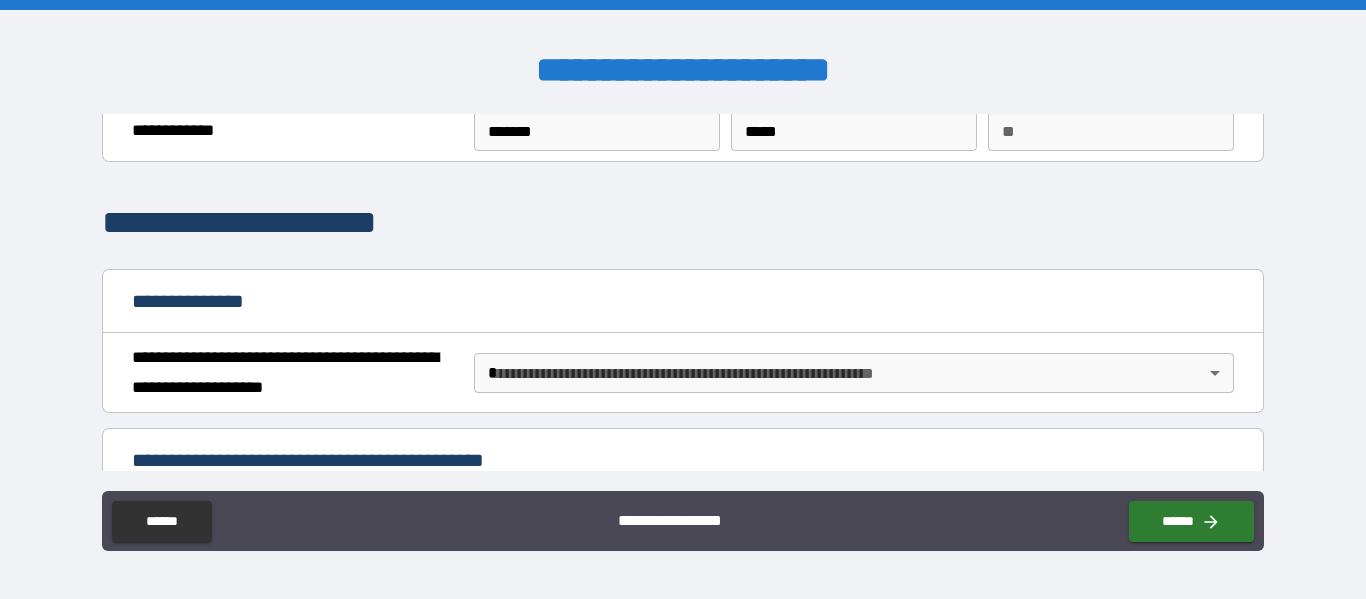 scroll, scrollTop: 86, scrollLeft: 0, axis: vertical 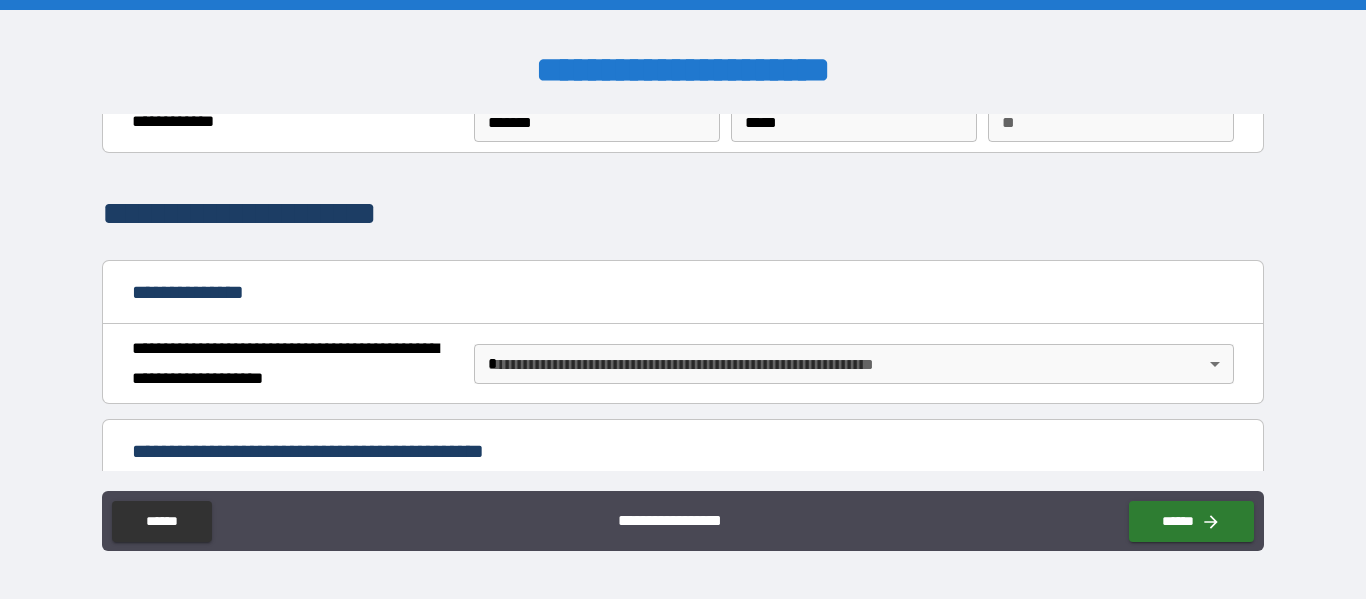 click on "**********" at bounding box center (683, 299) 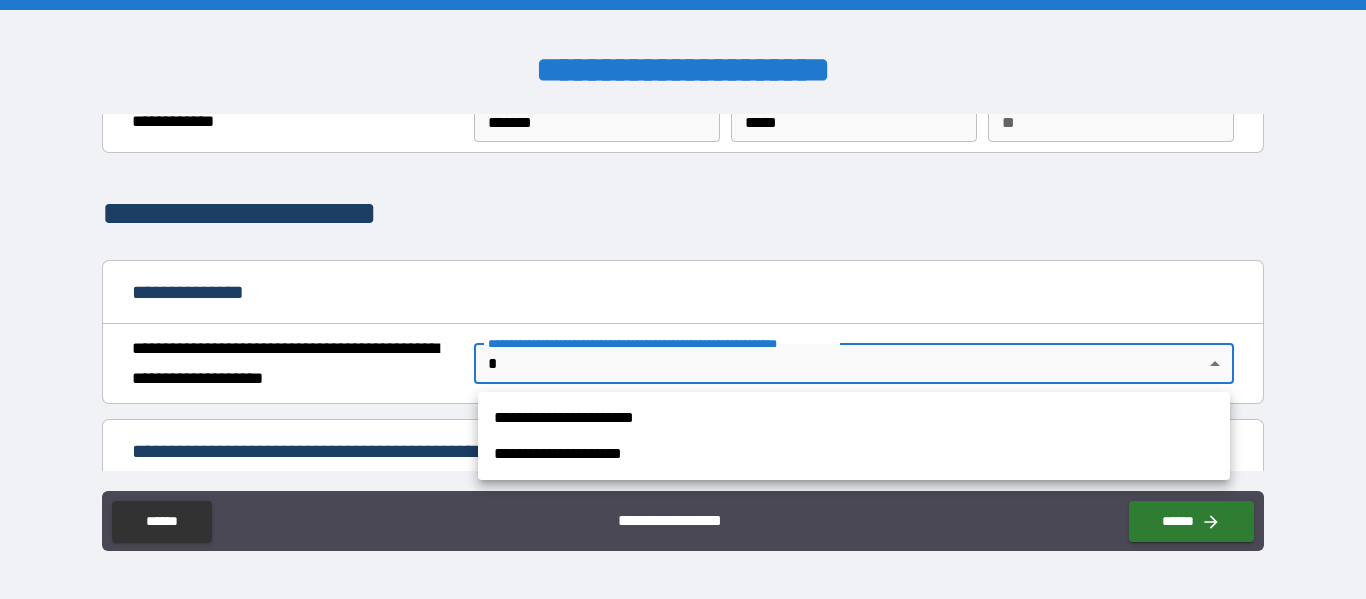 drag, startPoint x: 716, startPoint y: 423, endPoint x: 818, endPoint y: 374, distance: 113.15918 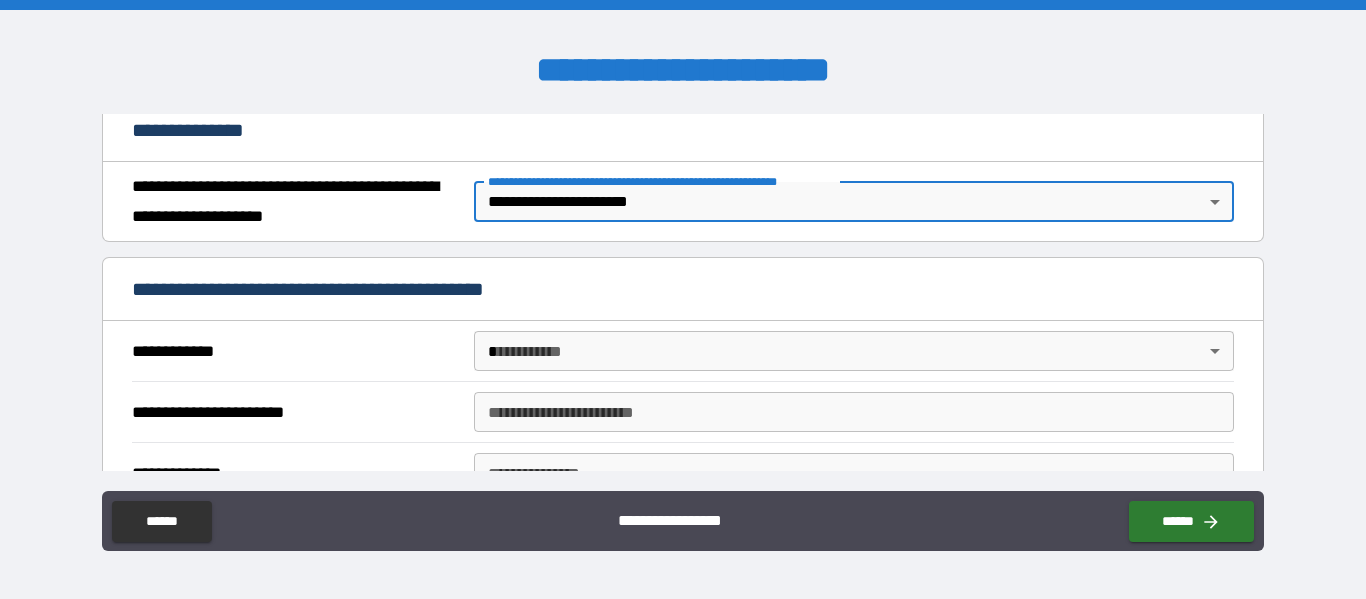 scroll, scrollTop: 304, scrollLeft: 0, axis: vertical 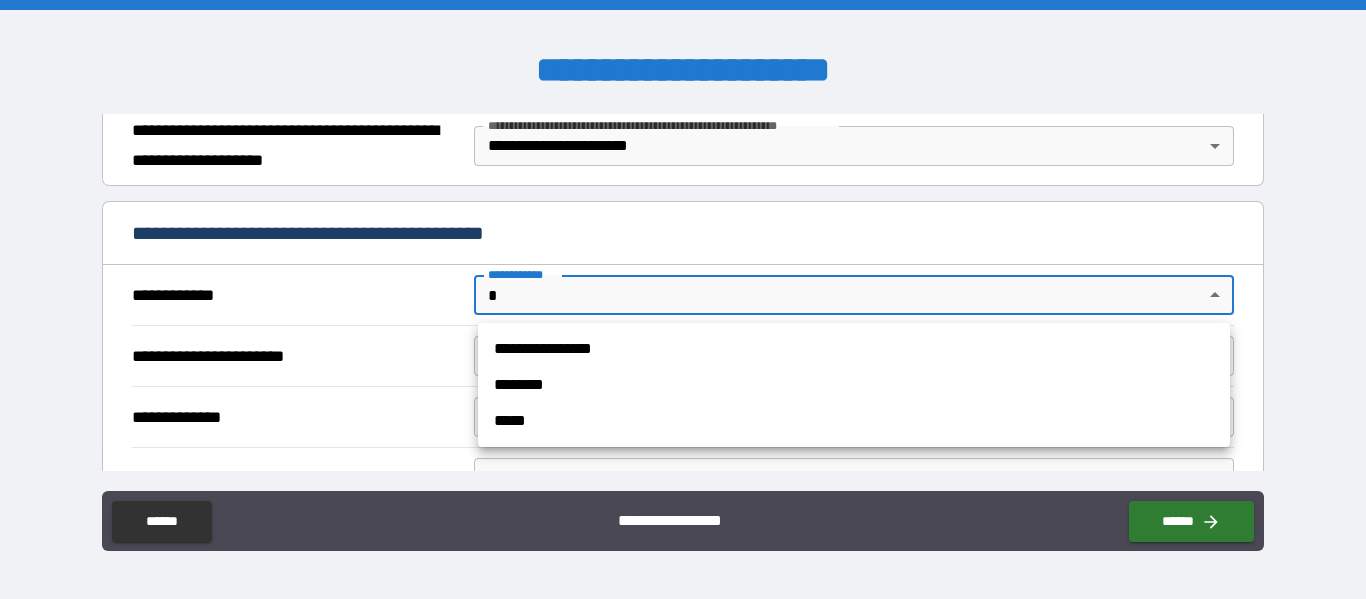 click on "**********" at bounding box center (683, 299) 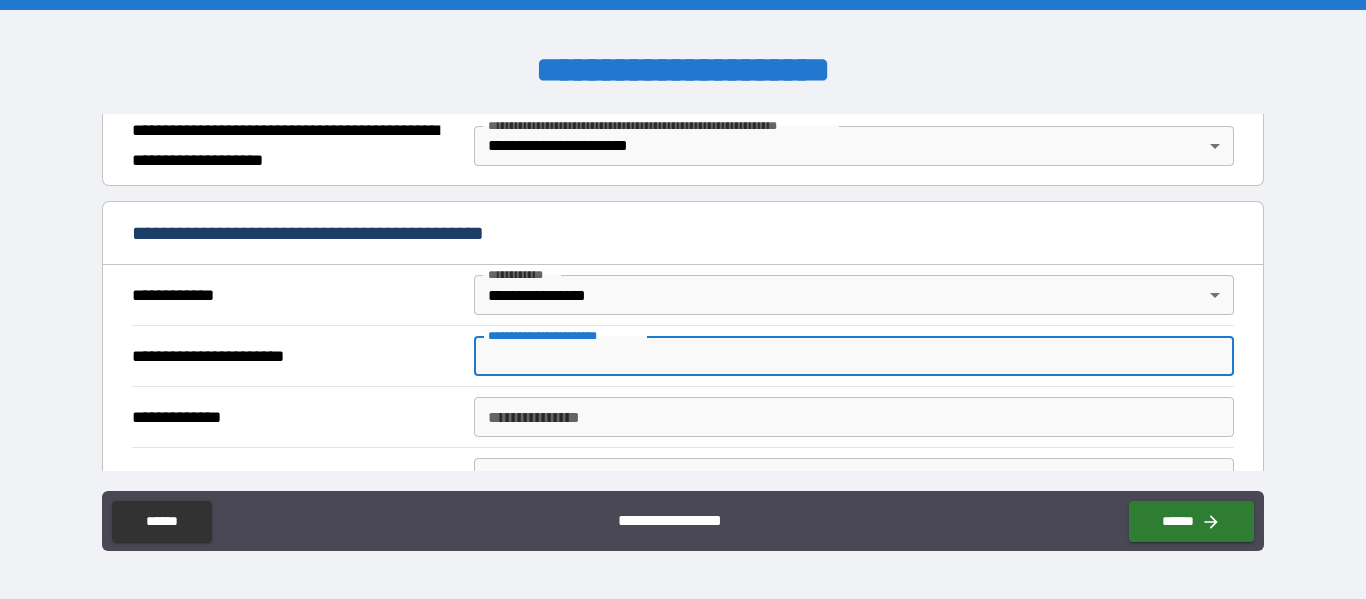 click on "**********" at bounding box center [854, 356] 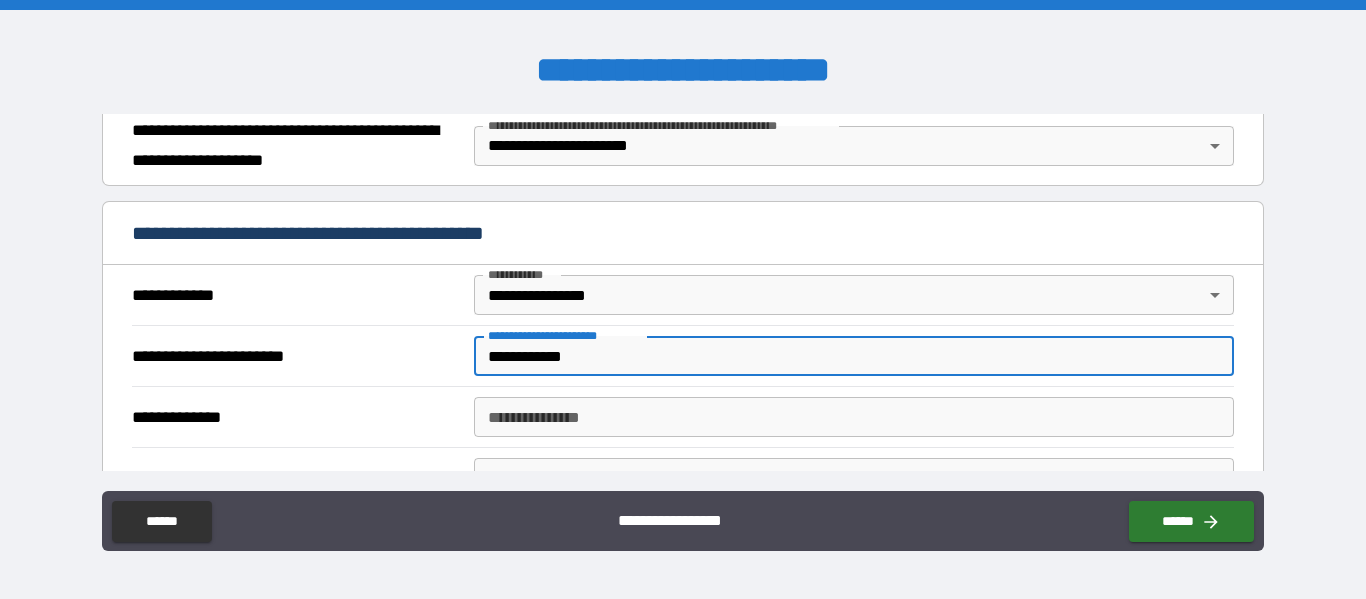 type on "**********" 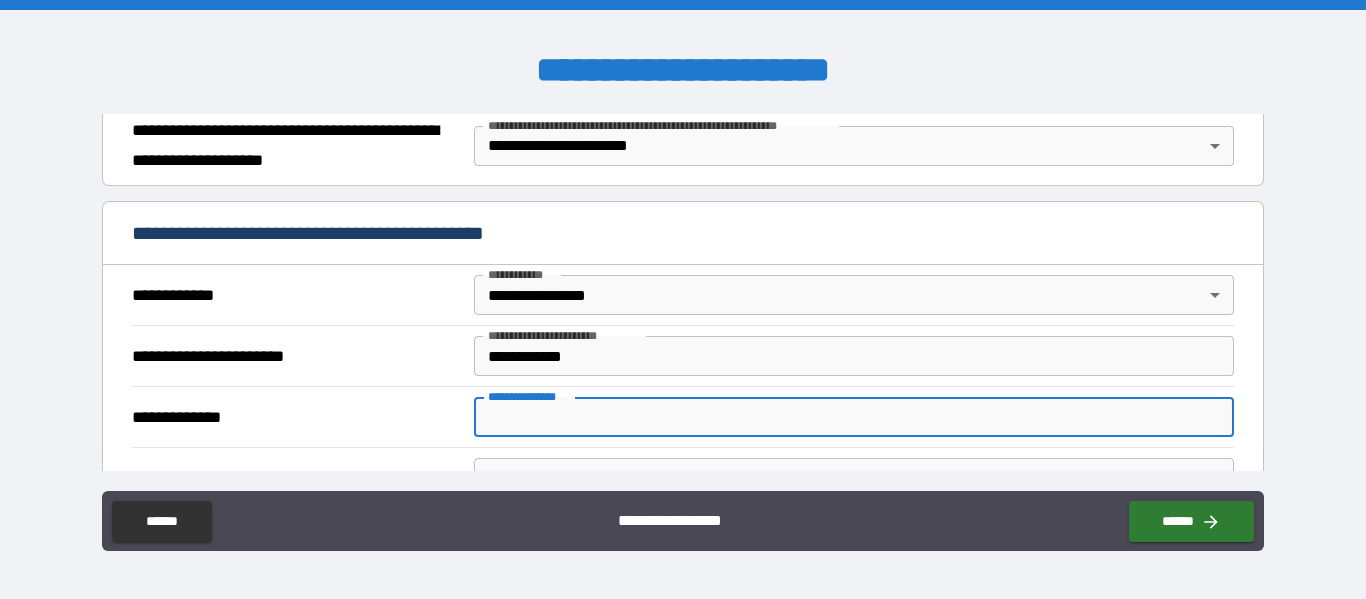click on "**********" at bounding box center (854, 417) 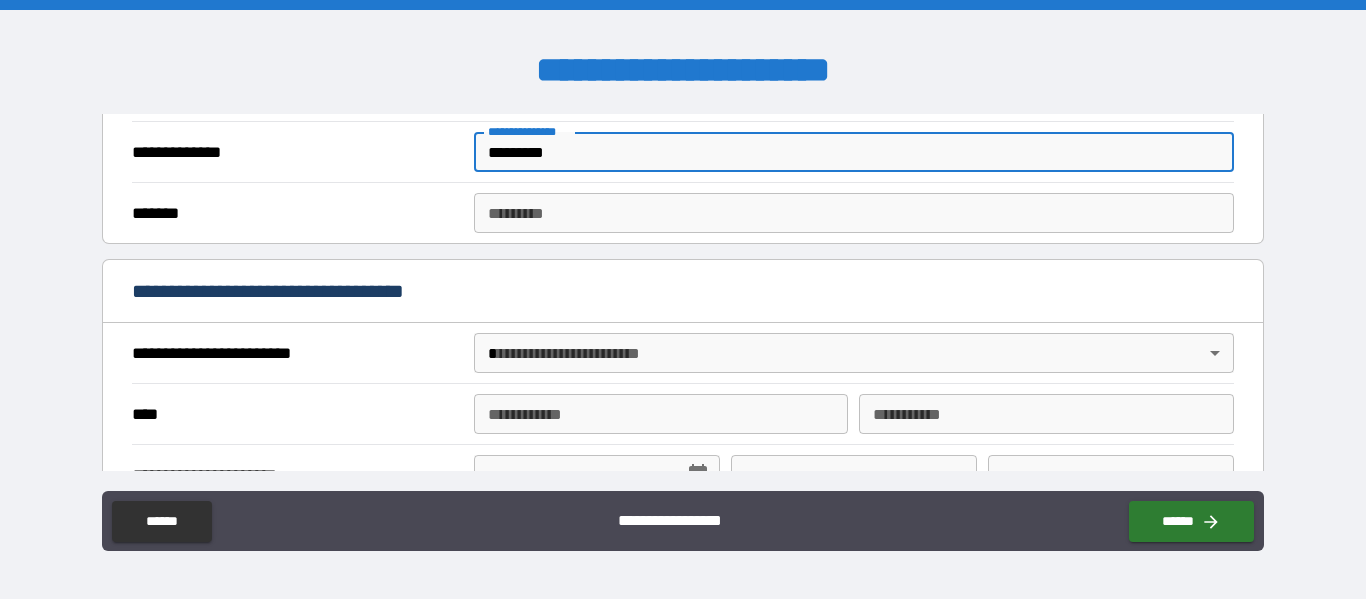 scroll, scrollTop: 576, scrollLeft: 0, axis: vertical 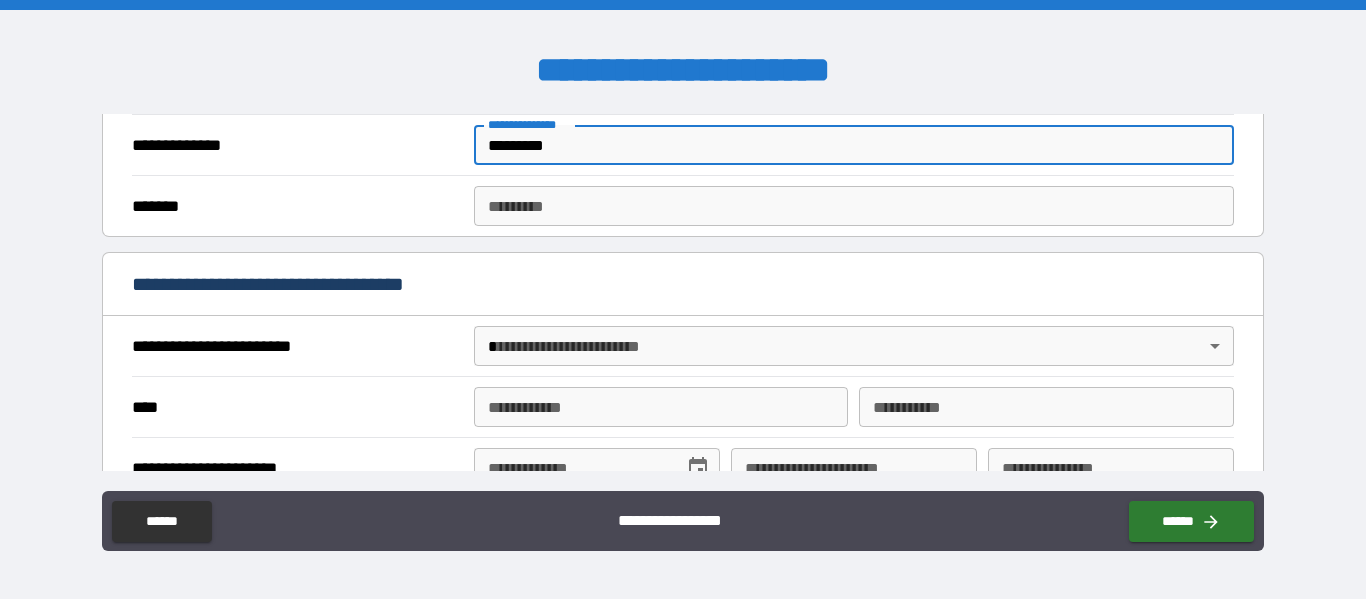 type on "*********" 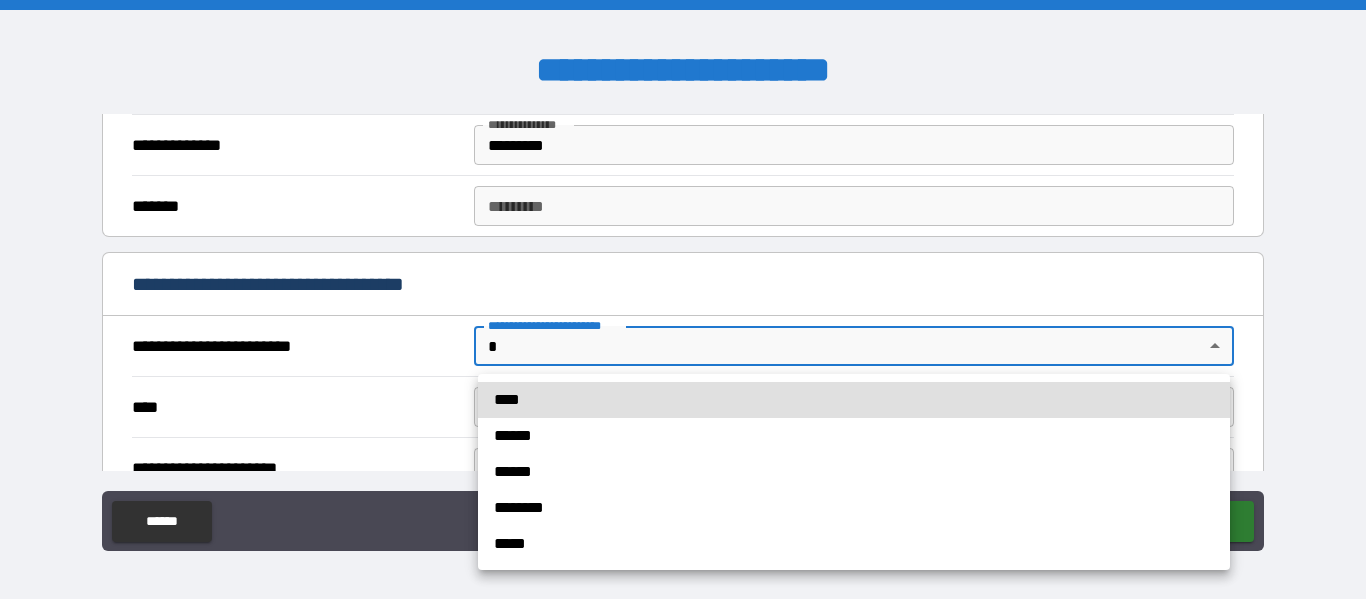 click on "[FIRST] [LAST] [STREET] [CITY] [STATE] [ZIP] [COUNTRY] [PHONE] [EMAIL] [SSN] [DOB] [CREDIT_CARD] [PASSPORT] [DRIVER_LICENSE]" at bounding box center (683, 299) 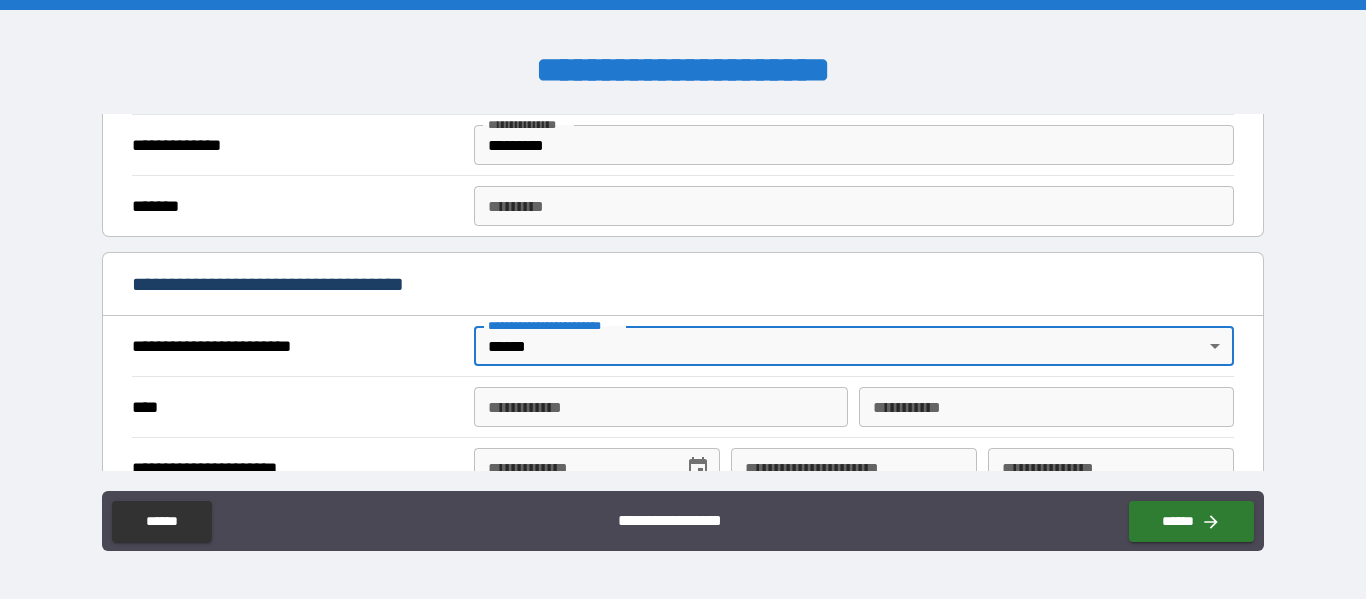 click on "**********" at bounding box center (661, 407) 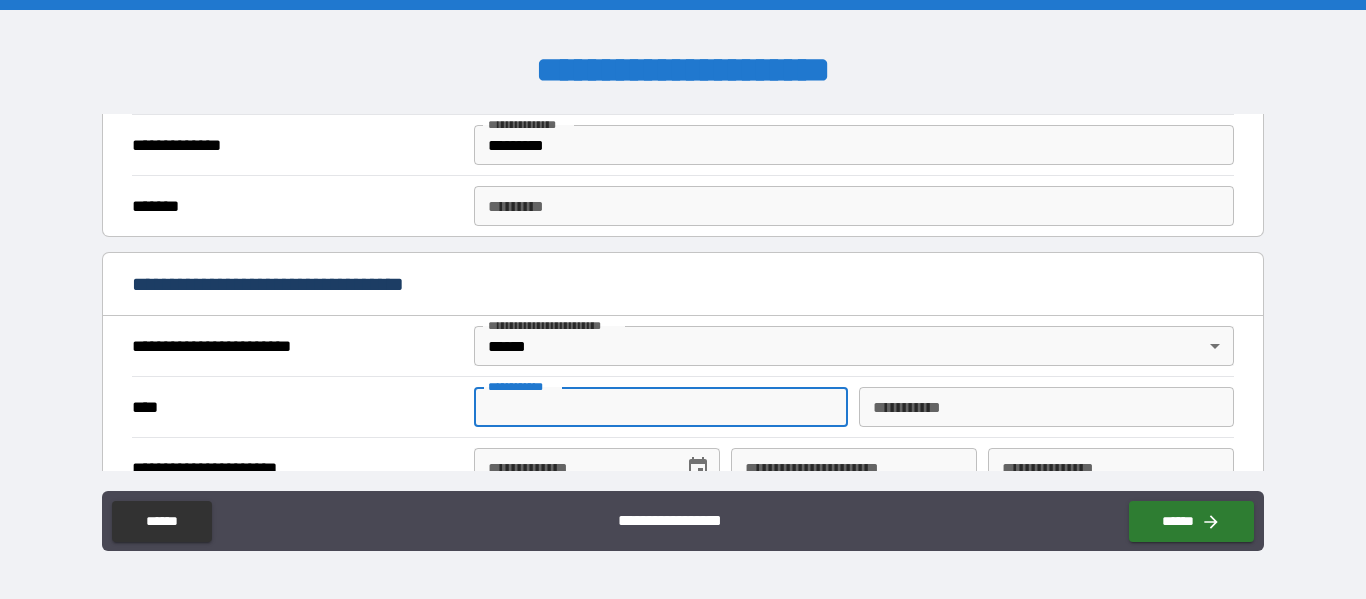 type on "*****" 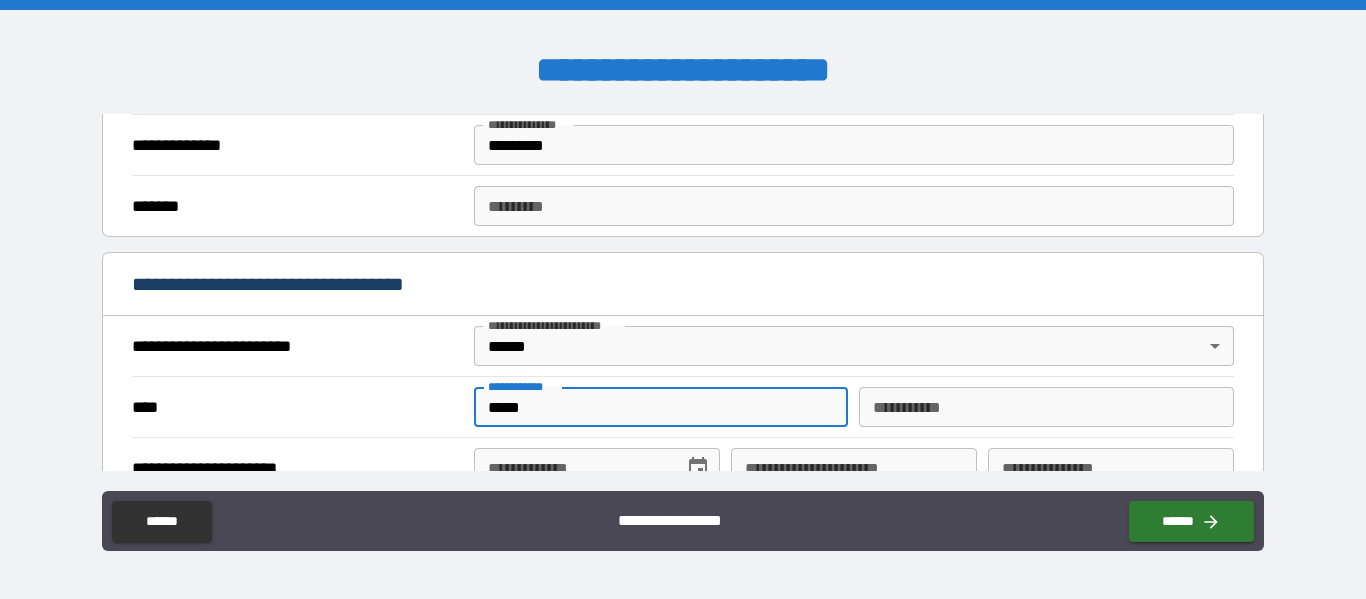 type on "*****" 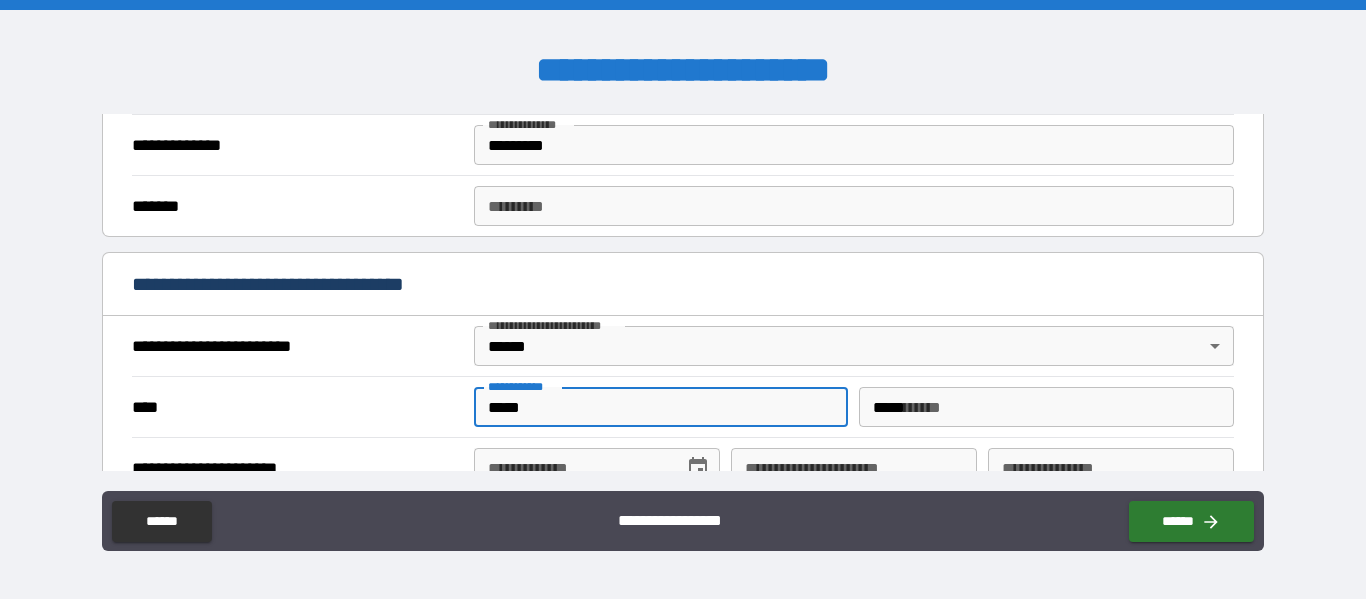 type on "**********" 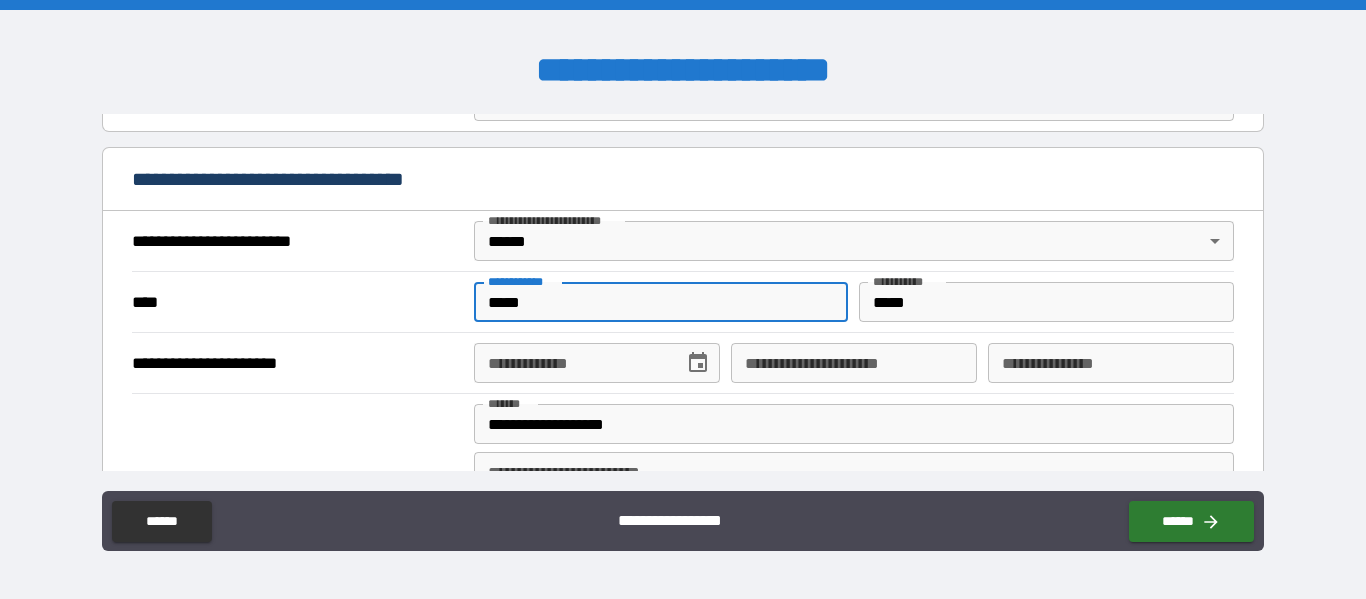 scroll, scrollTop: 694, scrollLeft: 0, axis: vertical 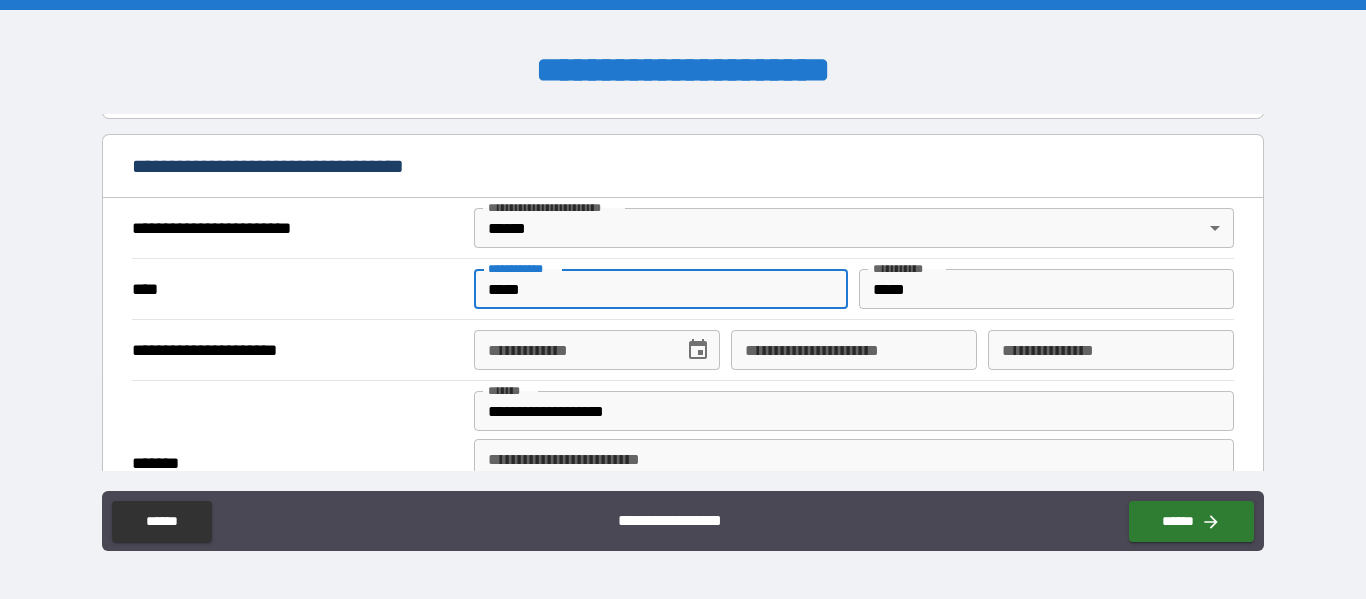 click on "**********" at bounding box center (572, 350) 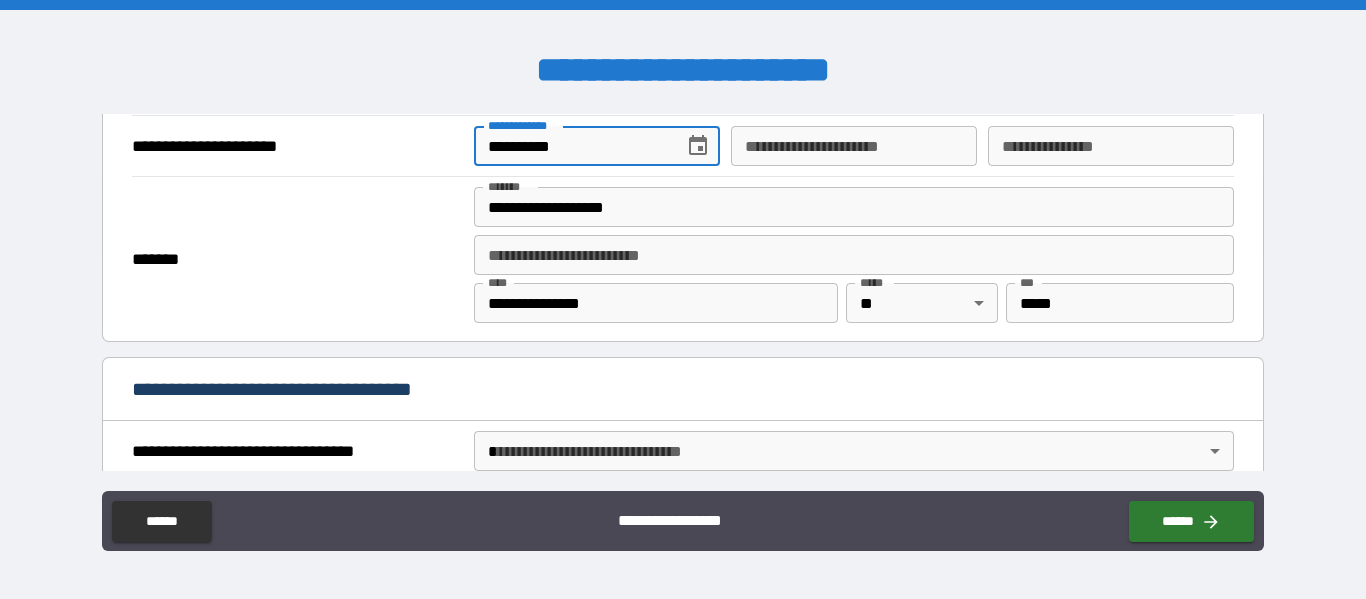 scroll, scrollTop: 897, scrollLeft: 0, axis: vertical 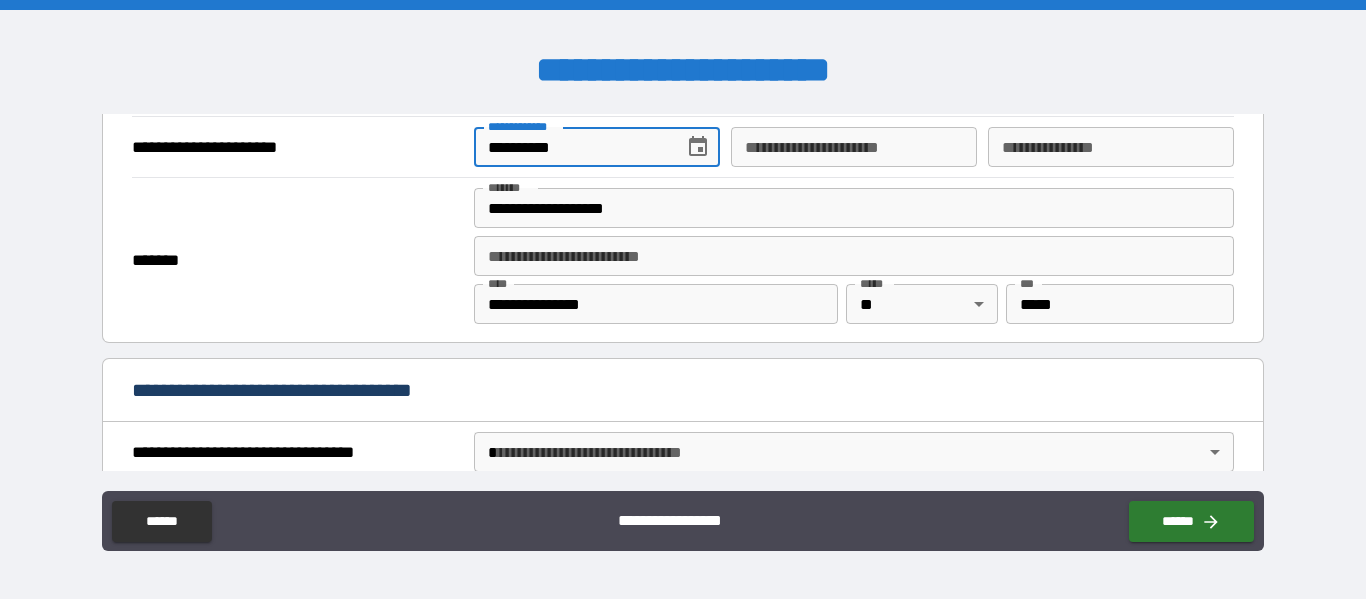 type on "**********" 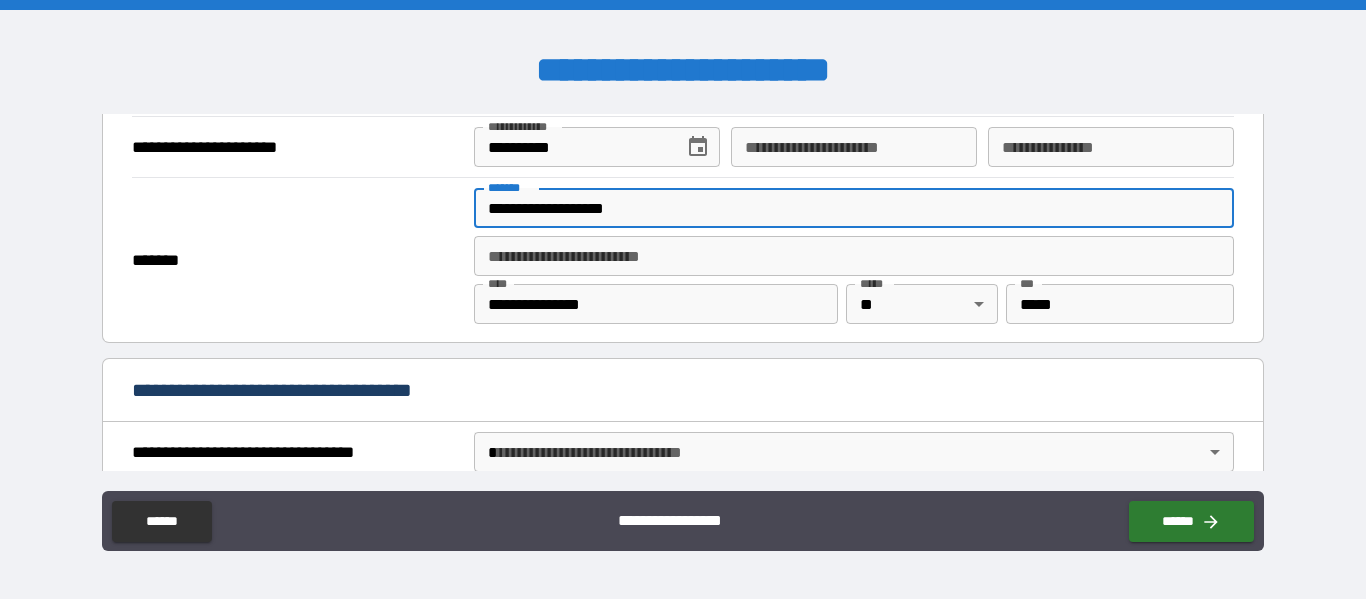 drag, startPoint x: 677, startPoint y: 201, endPoint x: 442, endPoint y: 204, distance: 235.01915 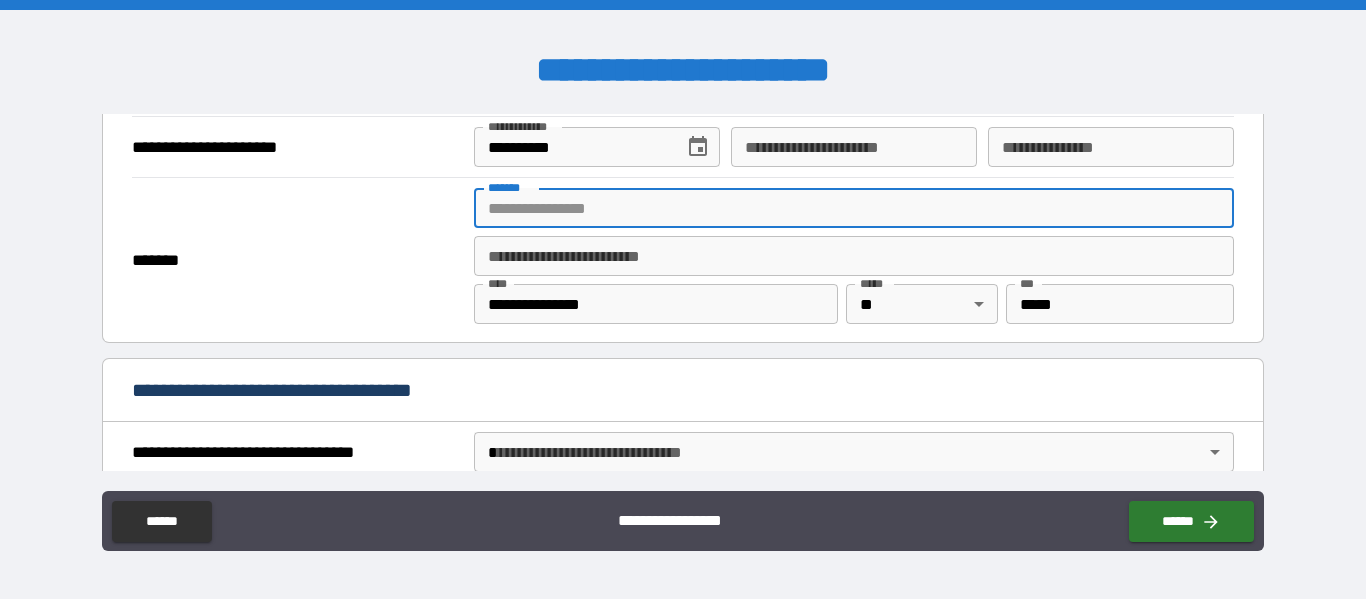 type 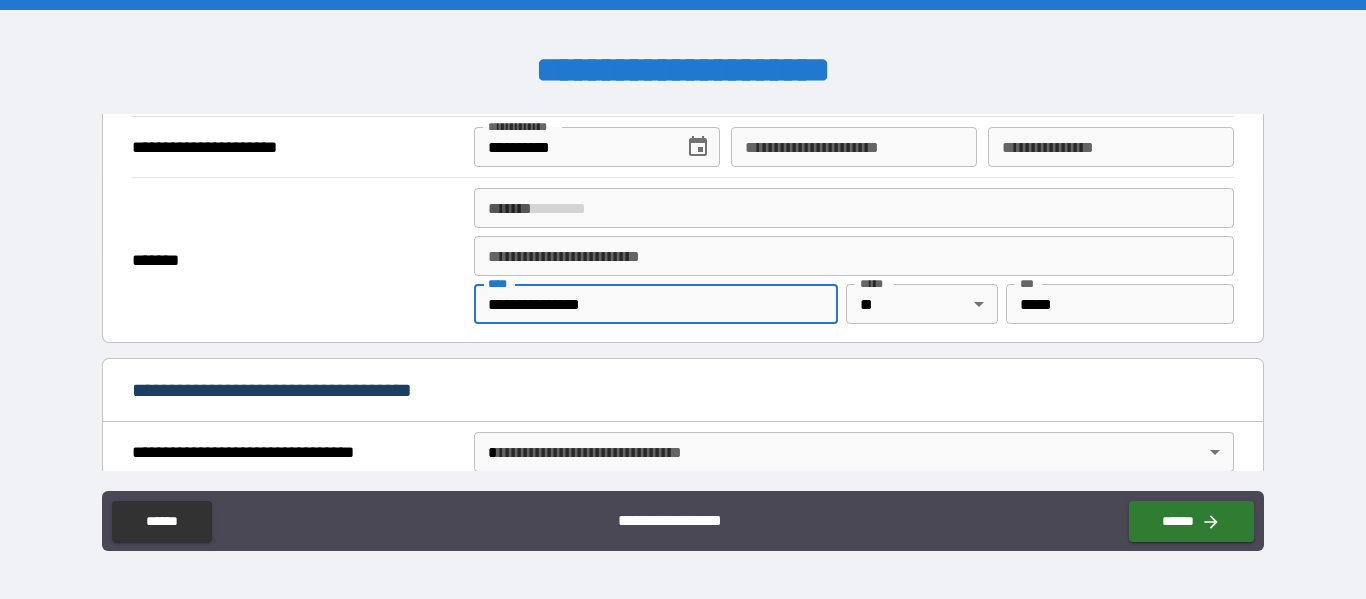 drag, startPoint x: 629, startPoint y: 298, endPoint x: 176, endPoint y: 335, distance: 454.5085 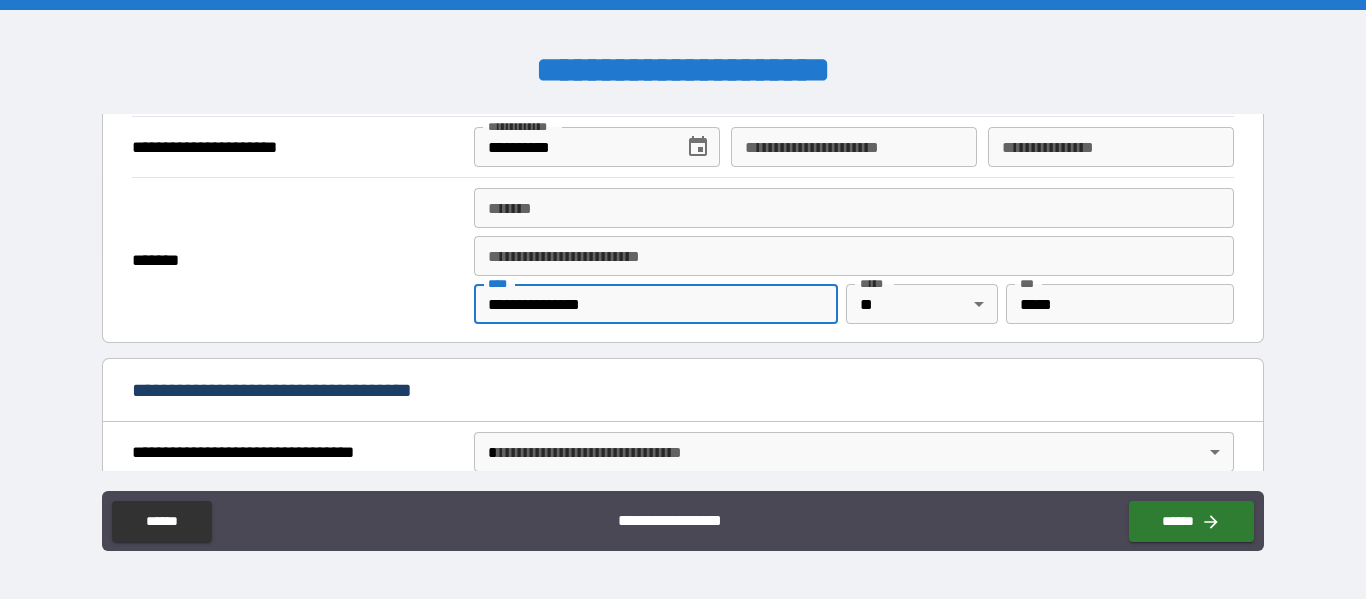 click on "[FIRST] [LAST] [STREET] [CITY] [STATE] [ZIP] [COUNTRY] [PHONE] [EMAIL] [SSN] [DOB] [CREDIT_CARD] [PASSPORT] [DRIVER_LICENSE]" at bounding box center (682, 259) 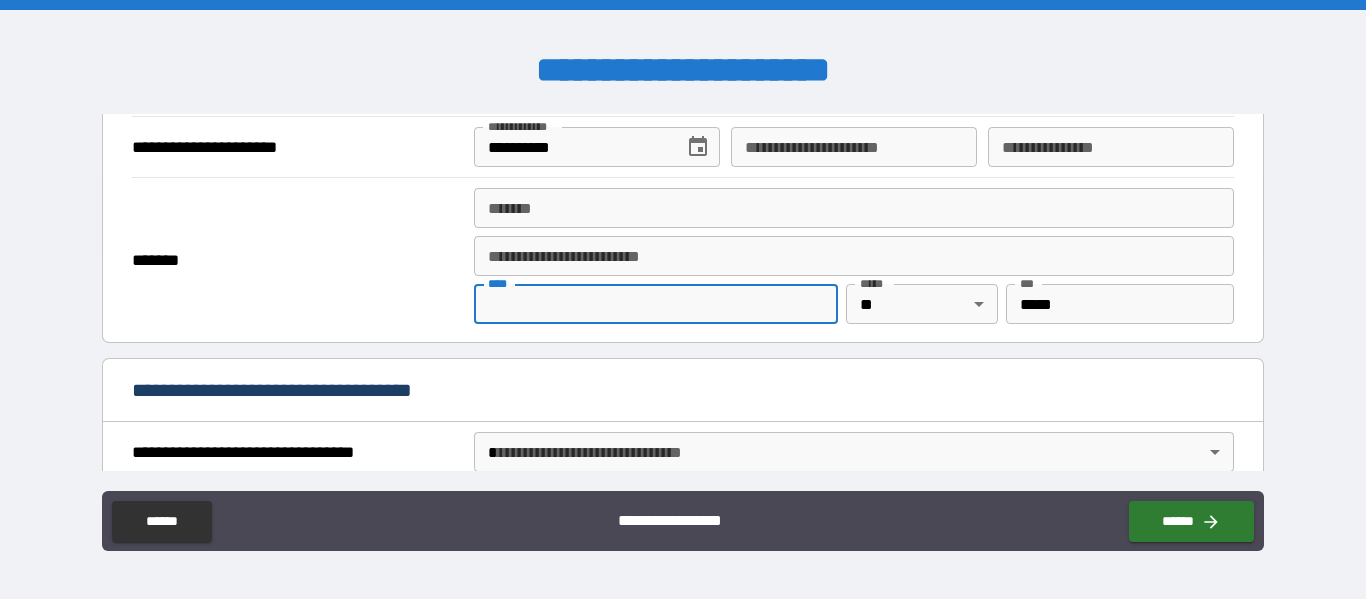 type 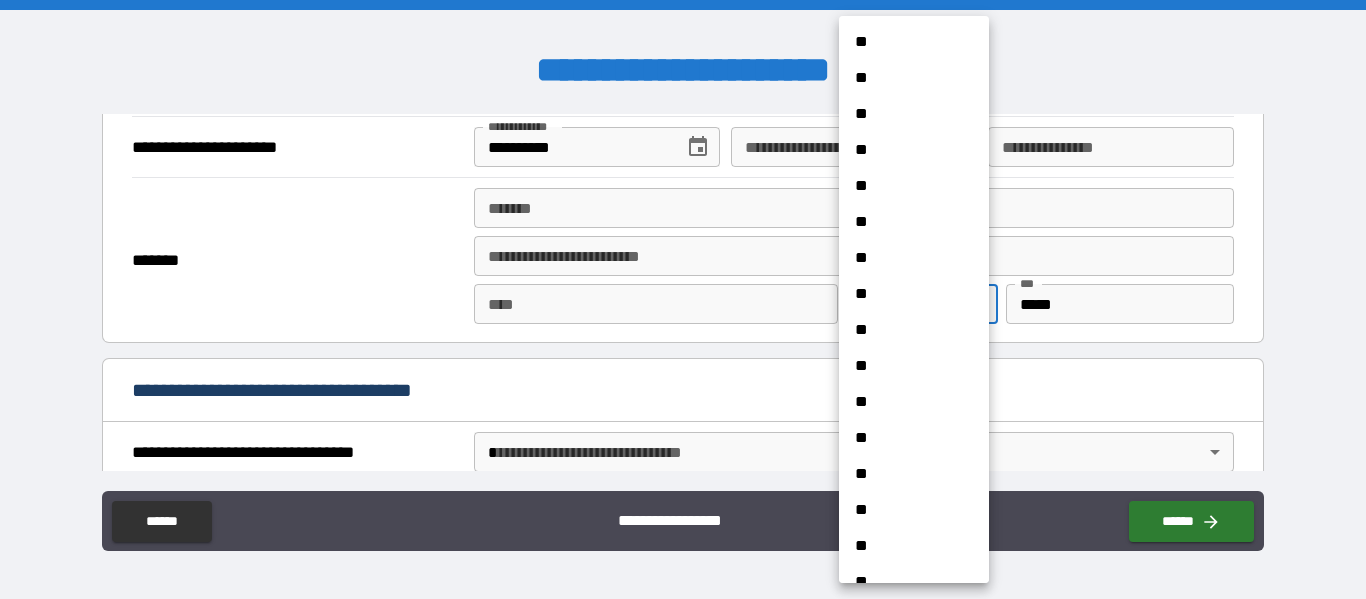 click on "[FIRST] [LAST] [STREET] [CITY] [STATE] [ZIP] [COUNTRY] [PHONE] [EMAIL] [SSN] [DOB] [CREDIT_CARD] [PASSPORT] [DRIVER_LICENSE]" at bounding box center (683, 299) 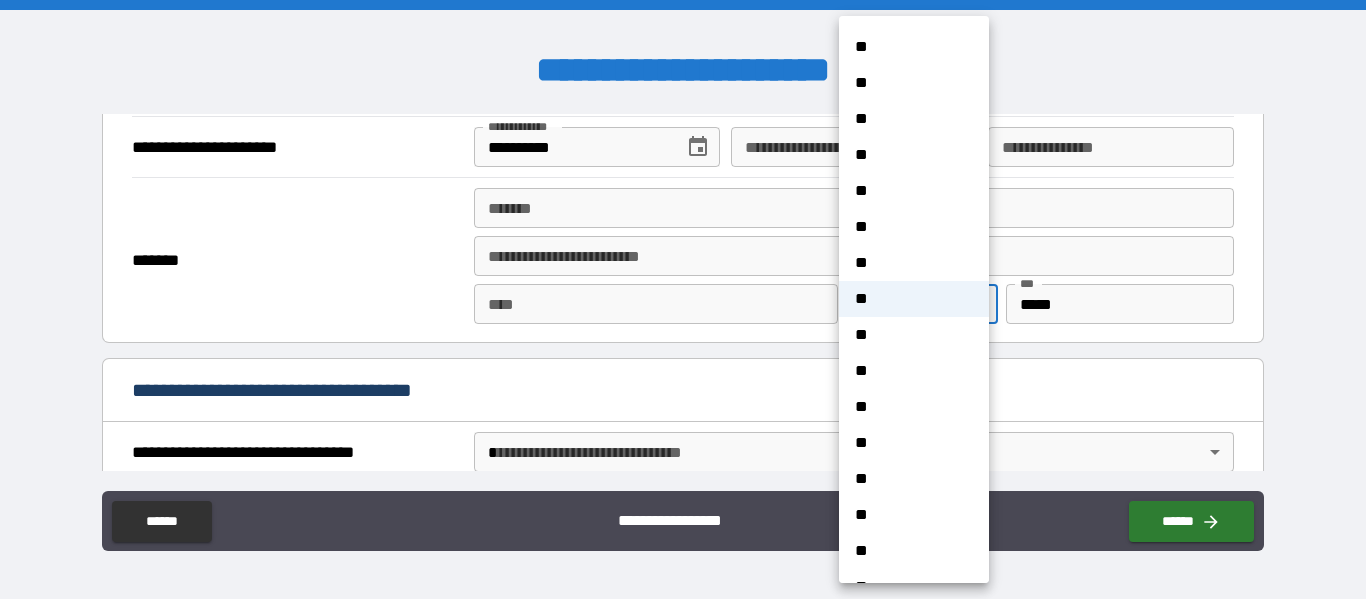 click at bounding box center [683, 299] 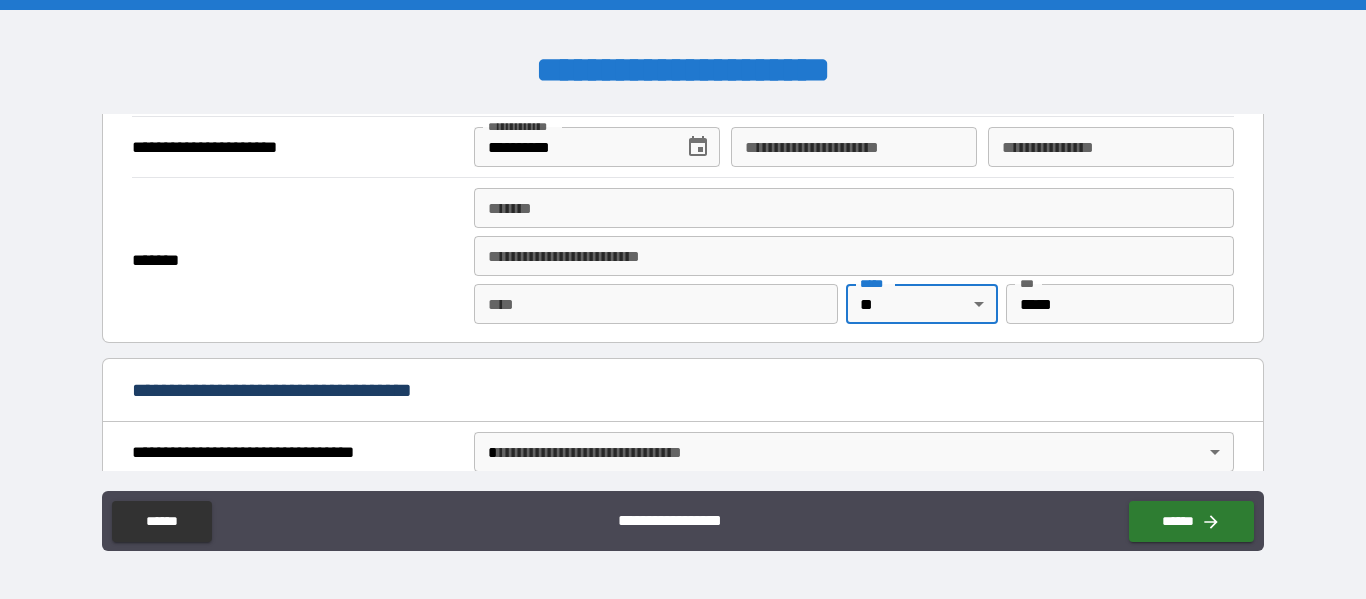 click on "*****" at bounding box center [1120, 304] 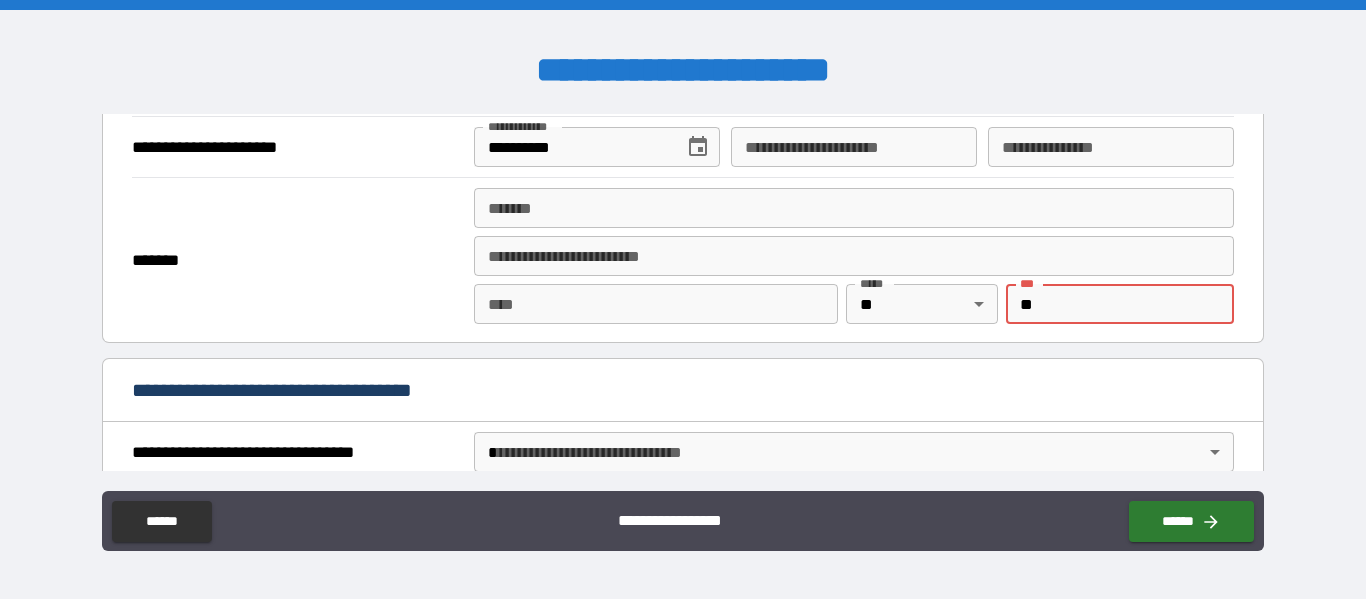 type on "*" 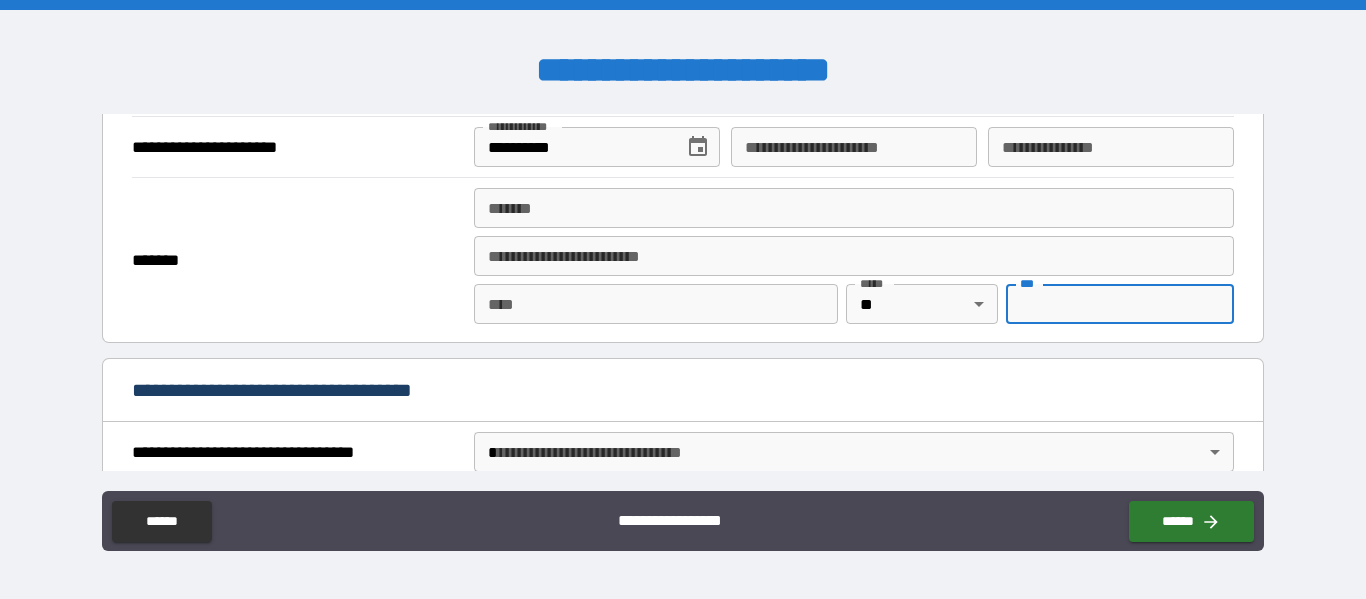 type 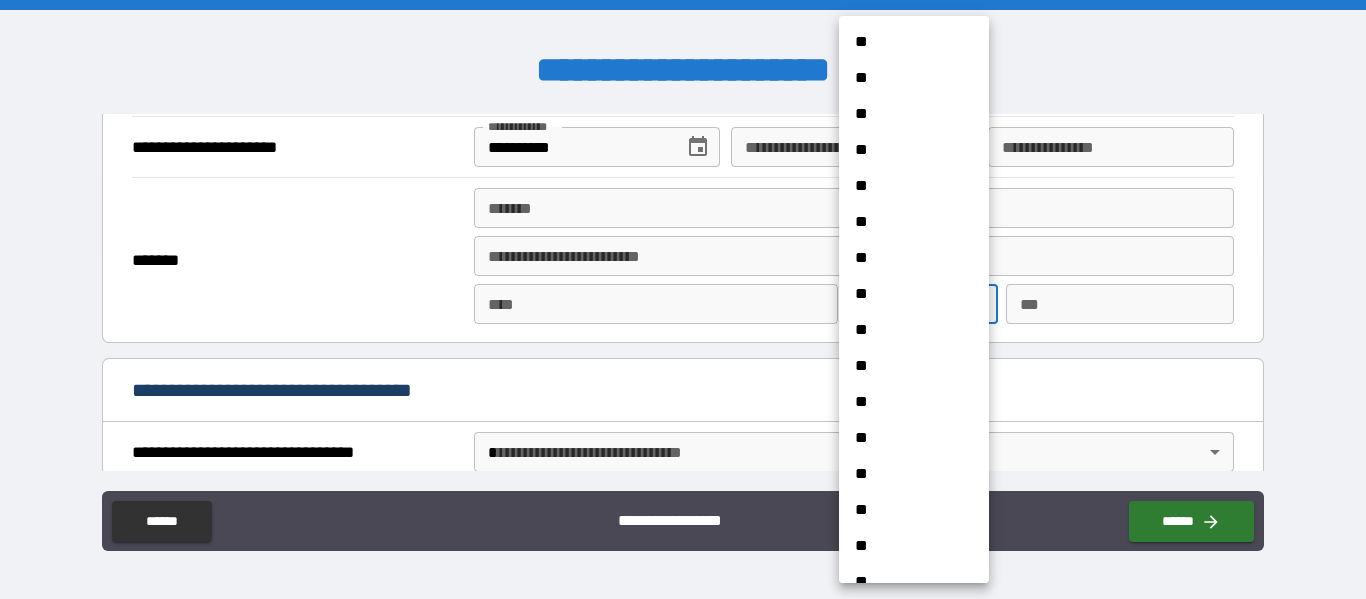scroll, scrollTop: 1327, scrollLeft: 0, axis: vertical 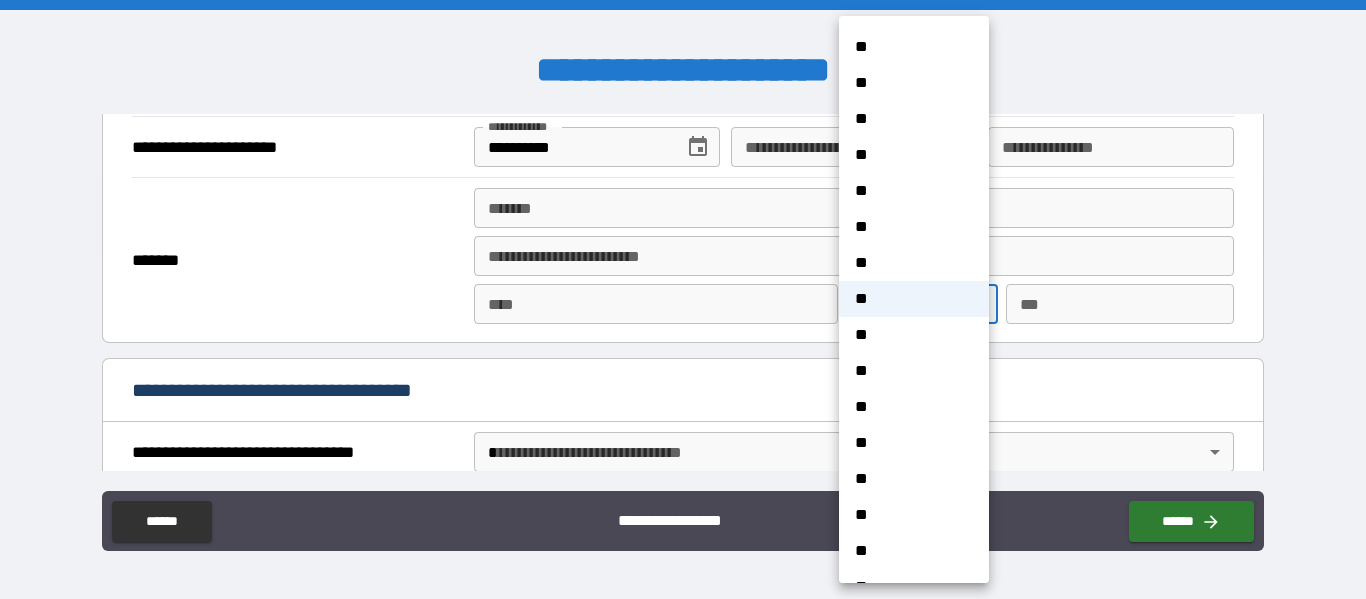 type 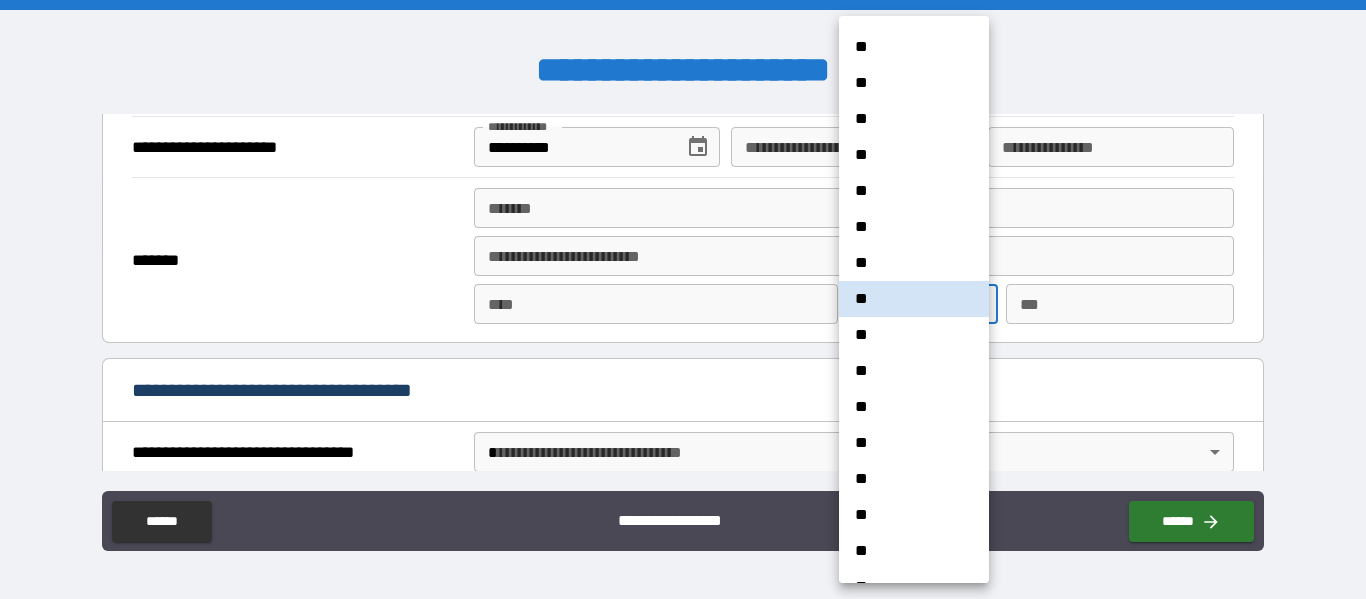 click at bounding box center [683, 299] 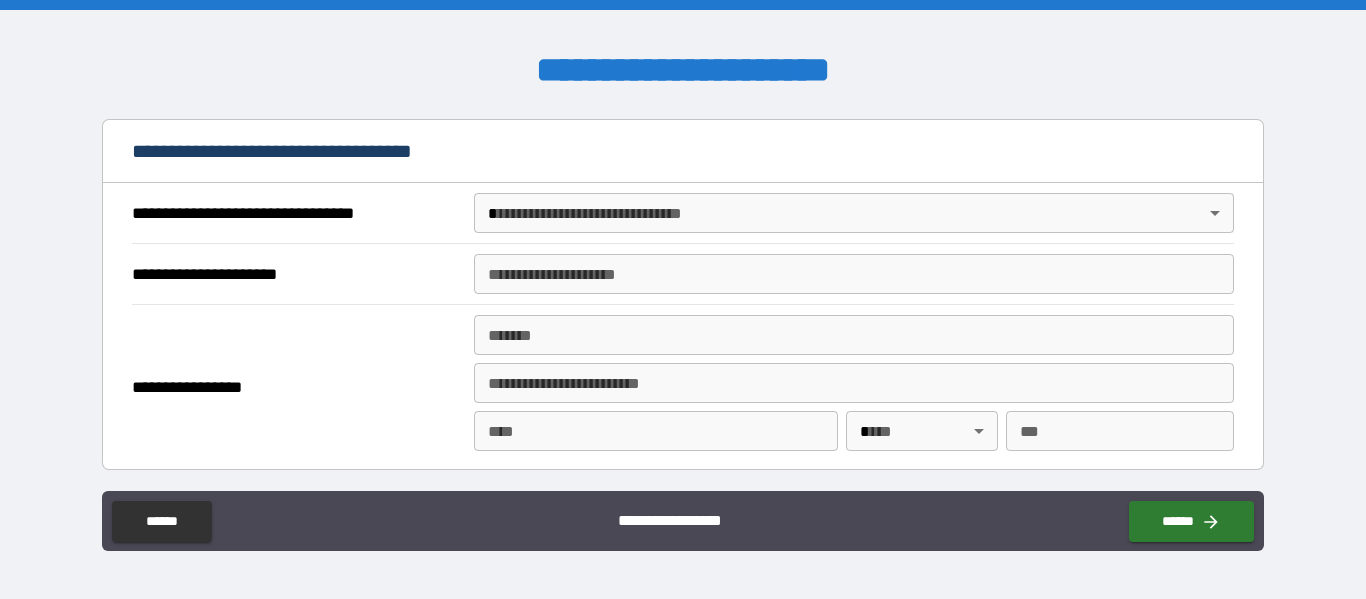 scroll, scrollTop: 1146, scrollLeft: 0, axis: vertical 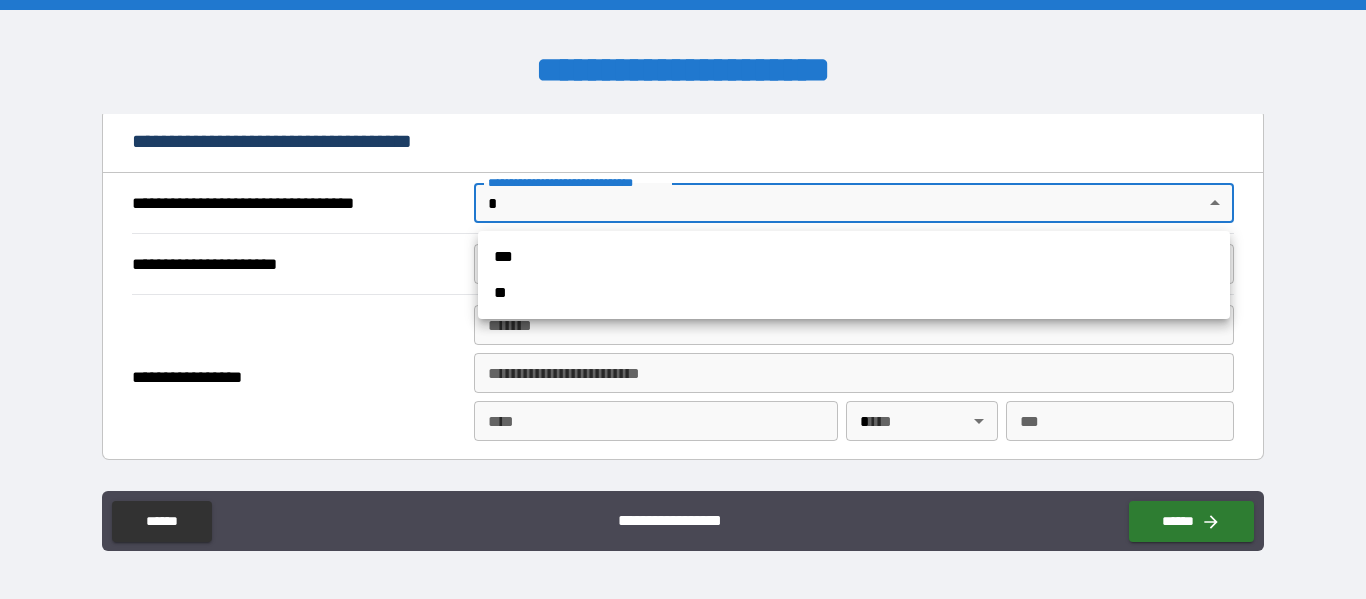 click on "[FIRST] [LAST] [STREET] [CITY] [STATE] [ZIP] [COUNTRY] [PHONE] [EMAIL] [SSN] [DOB] [CREDIT_CARD] [PASSPORT] [DRIVER_LICENSE]" at bounding box center (683, 299) 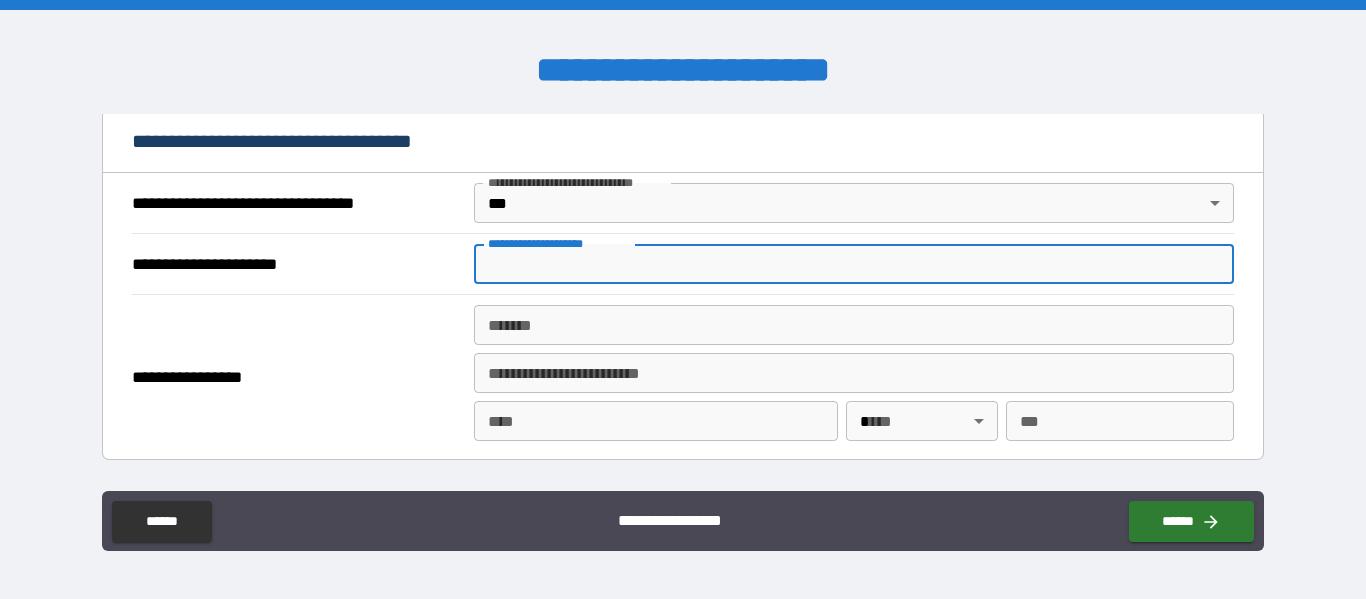 click on "**********" at bounding box center (854, 264) 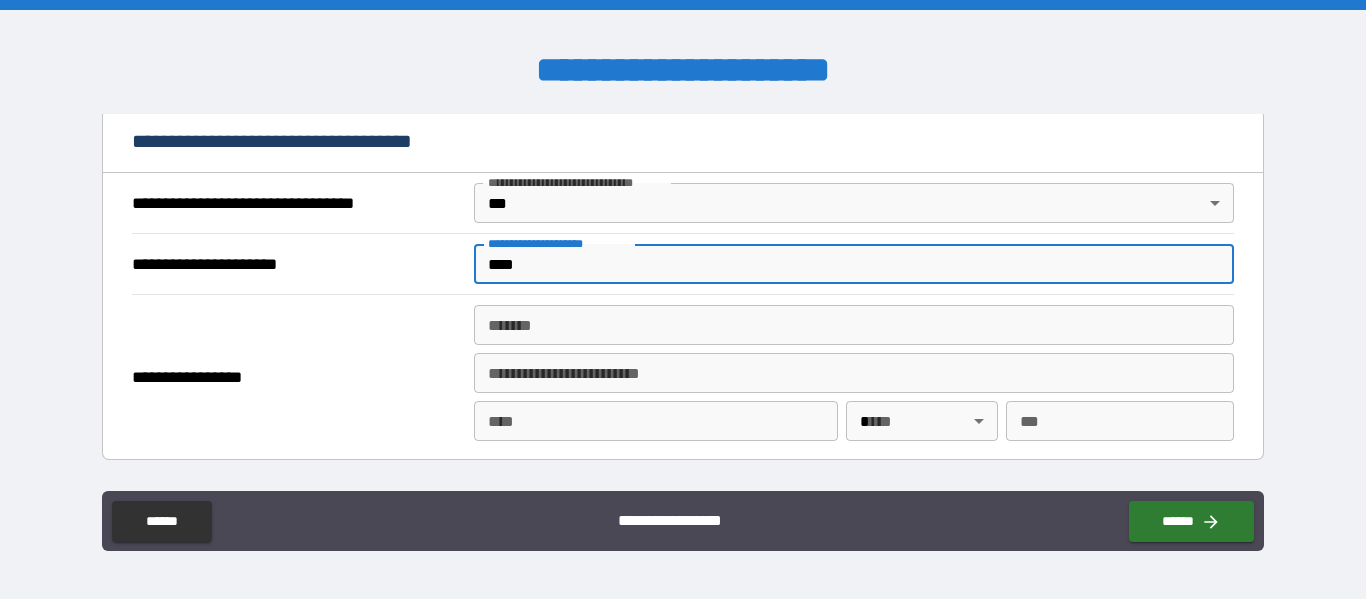 click on "****" at bounding box center [854, 264] 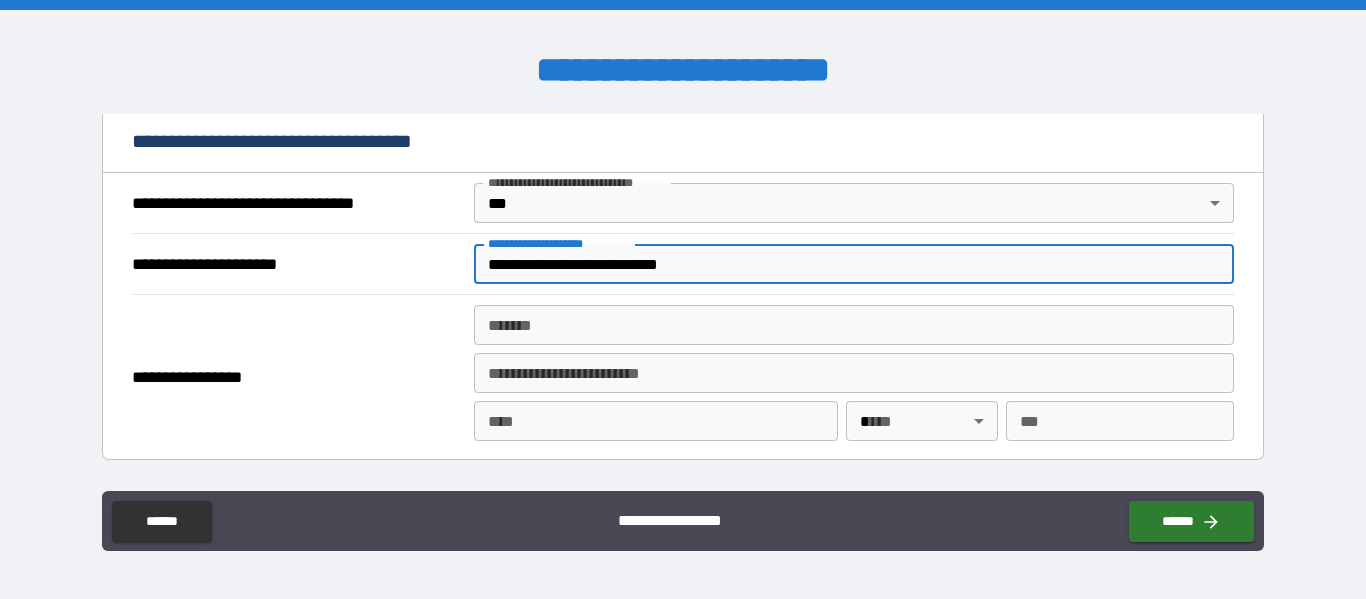 type on "**********" 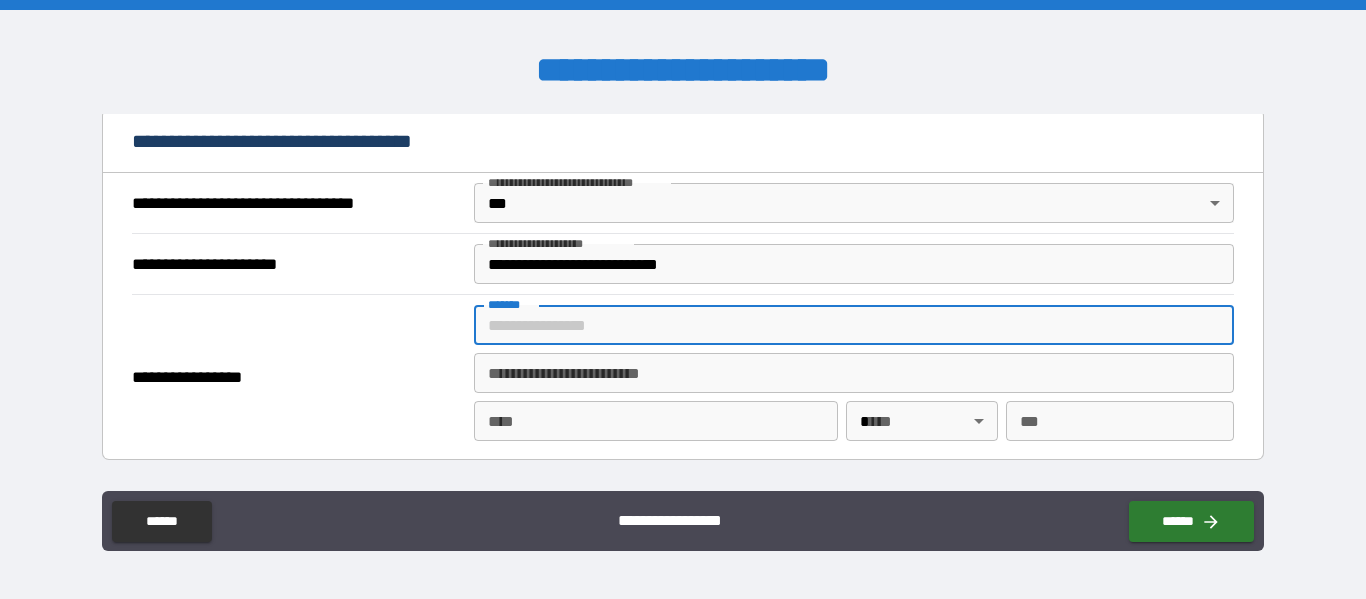 type on "**********" 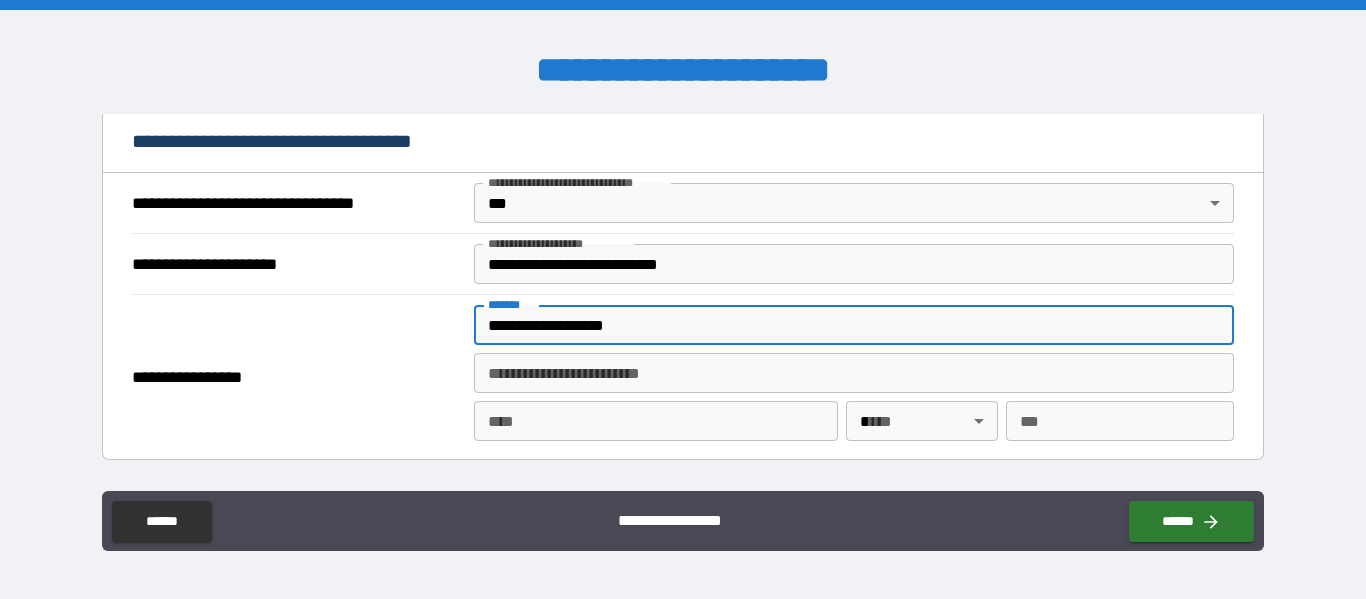 type on "**********" 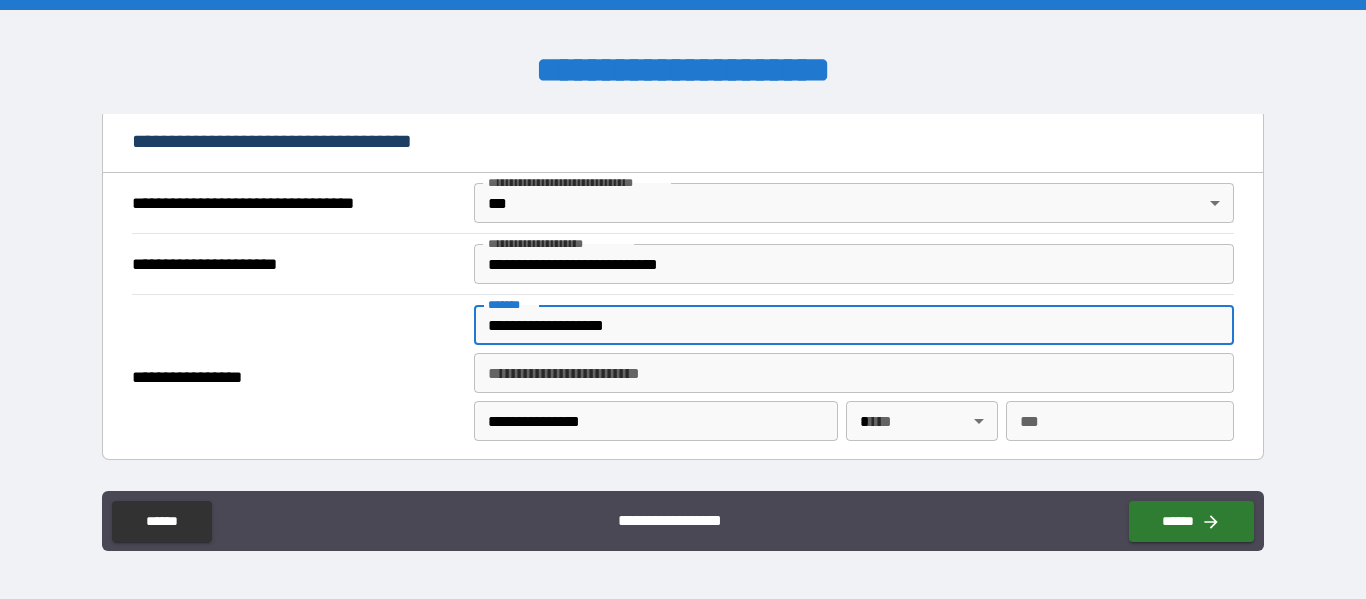 type on "**" 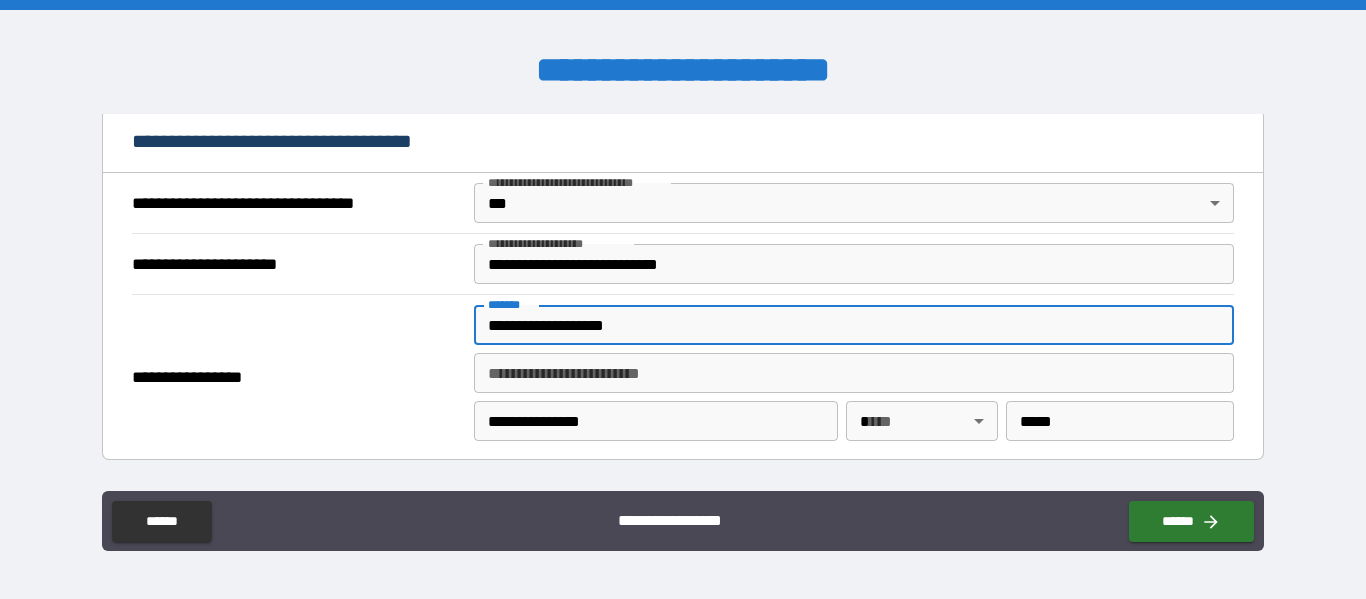 type on "*****" 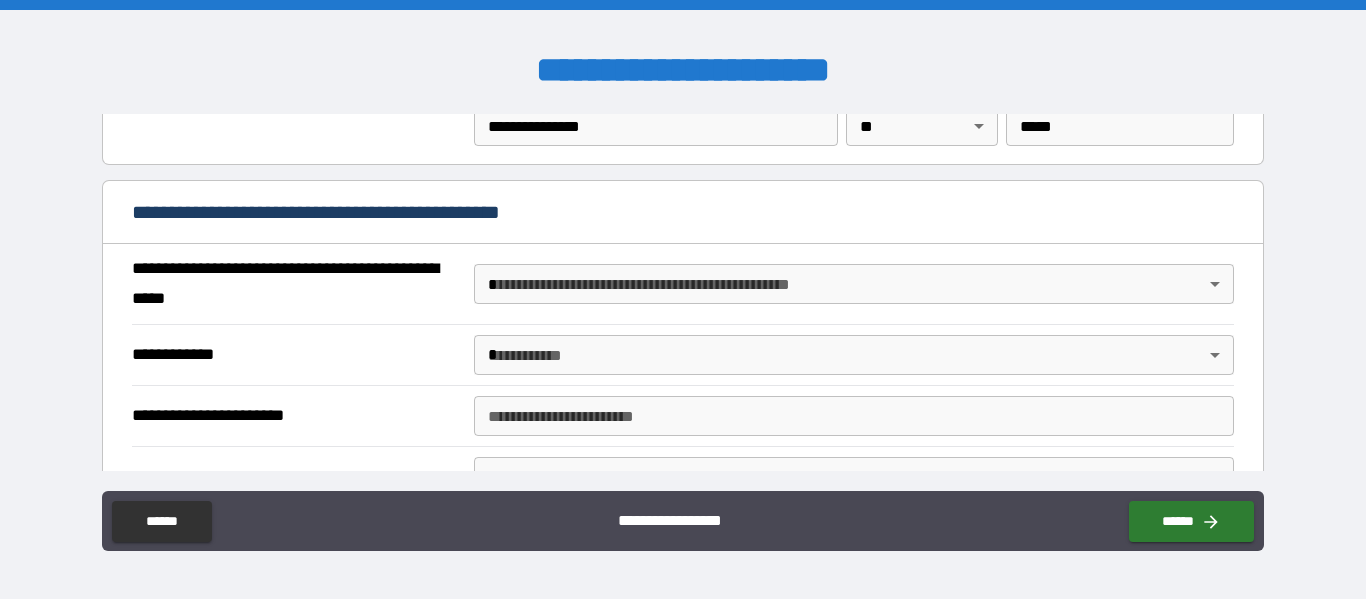 scroll, scrollTop: 1459, scrollLeft: 0, axis: vertical 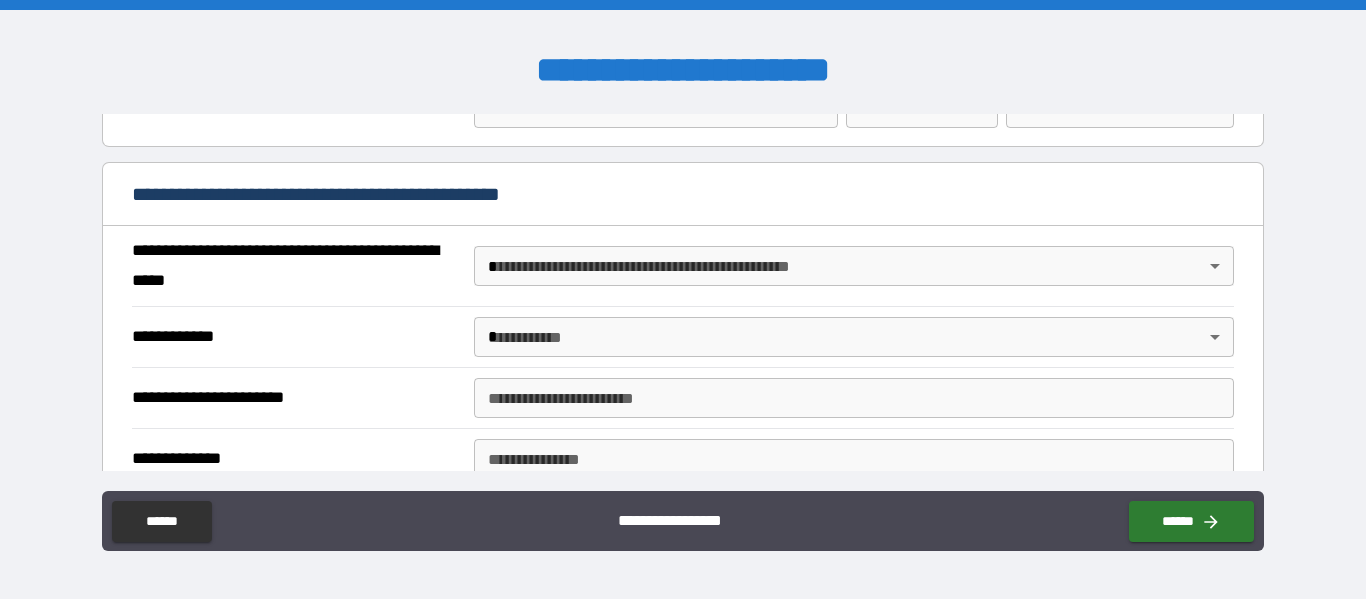 click on "[FIRST] [LAST] [STREET] [CITY] [STATE] [ZIP] [COUNTRY] [PHONE] [EMAIL] [SSN] [DOB] [CREDIT_CARD] [PASSPORT] [DRIVER_LICENSE]" at bounding box center (683, 299) 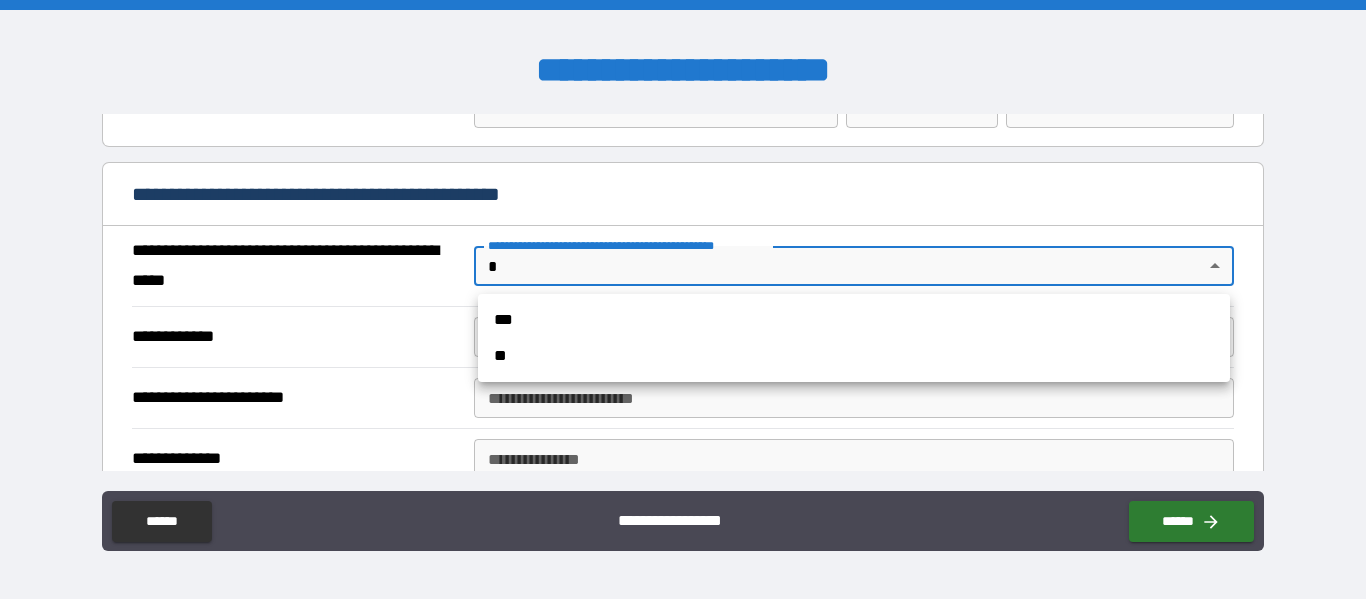 click on "**" at bounding box center [854, 356] 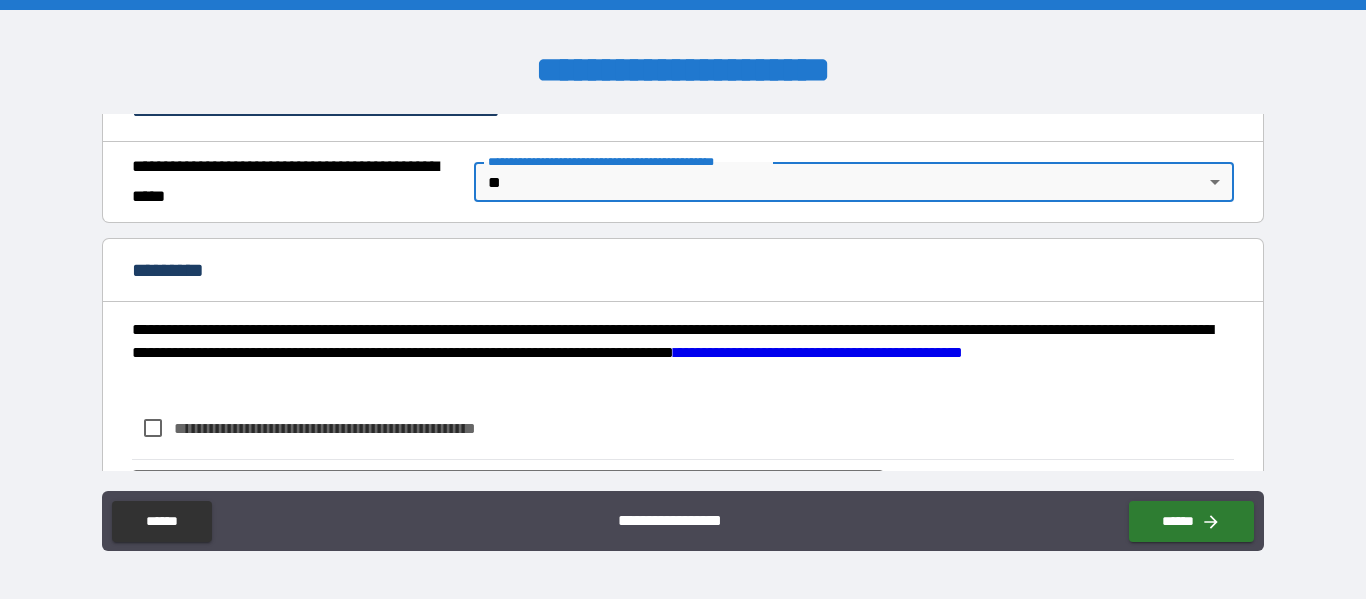scroll, scrollTop: 1549, scrollLeft: 0, axis: vertical 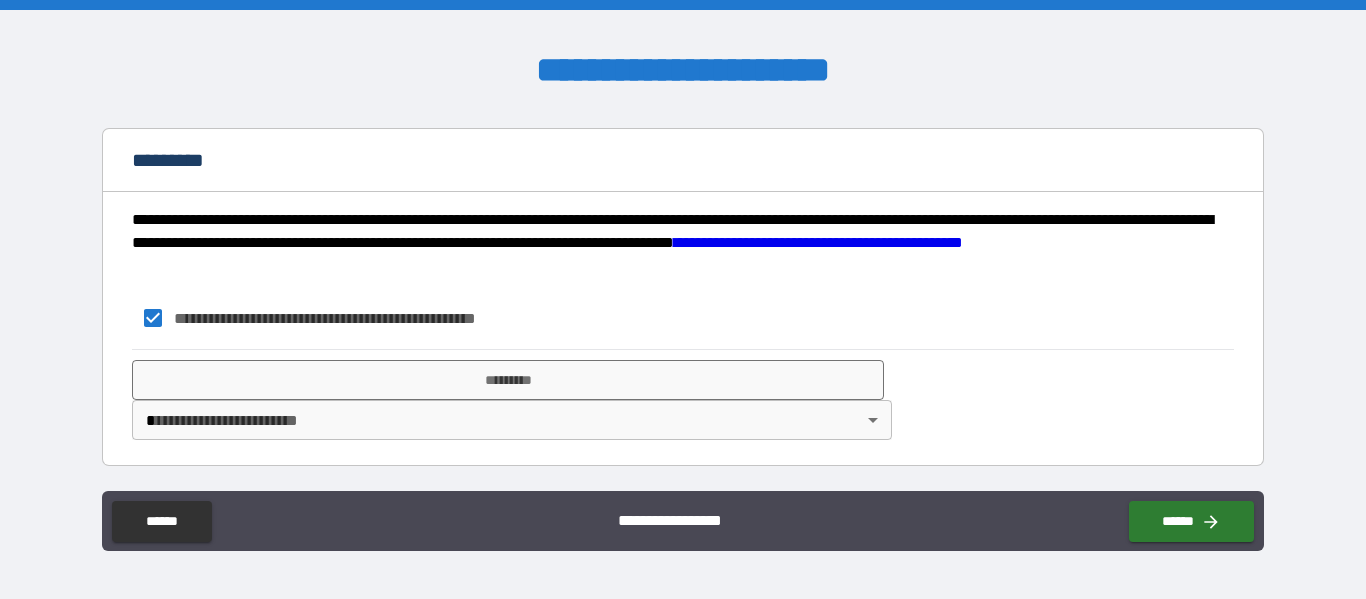click on "[FIRST] [LAST] [STREET] [CITY] [STATE] [ZIP] [COUNTRY] [PHONE] [EMAIL] [SSN] [DOB] [CREDIT_CARD] [PASSPORT] [DRIVER_LICENSE]" at bounding box center (683, 299) 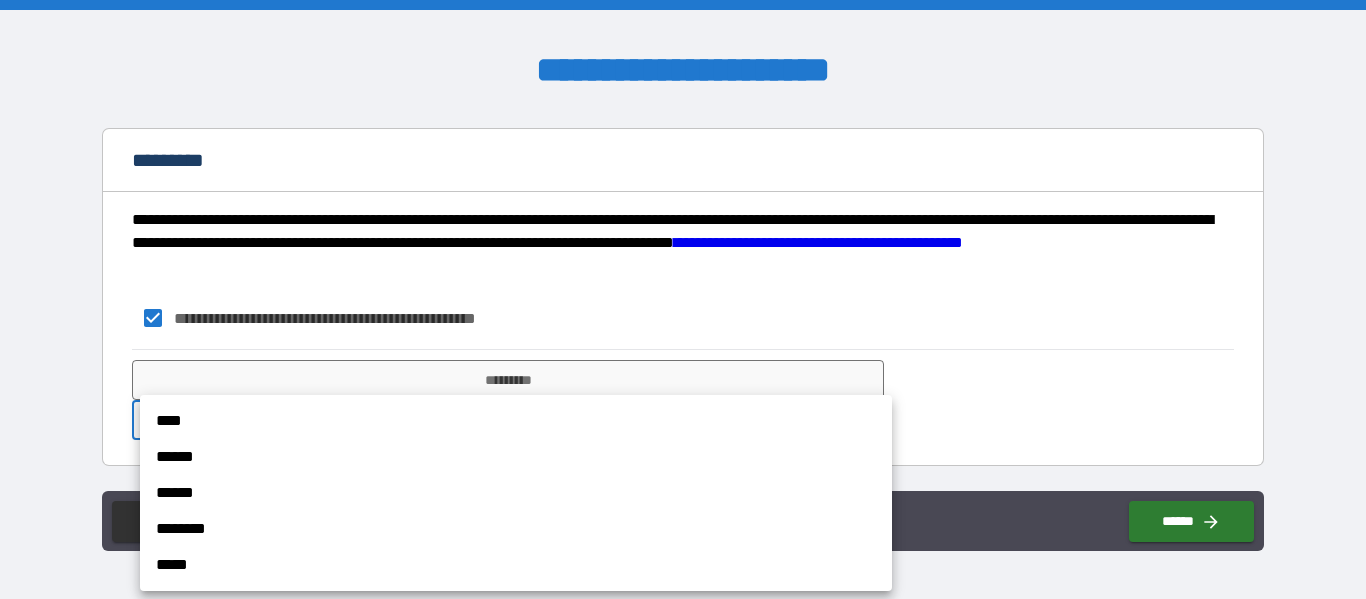 click at bounding box center [683, 299] 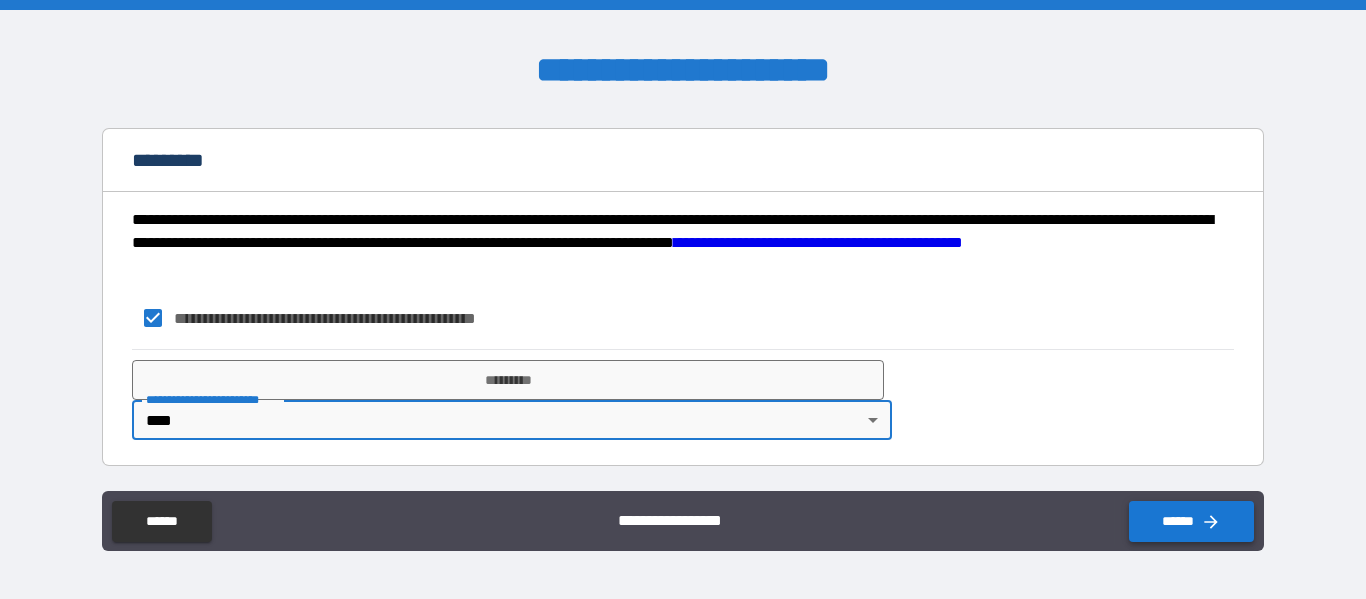 click on "******" at bounding box center (1191, 521) 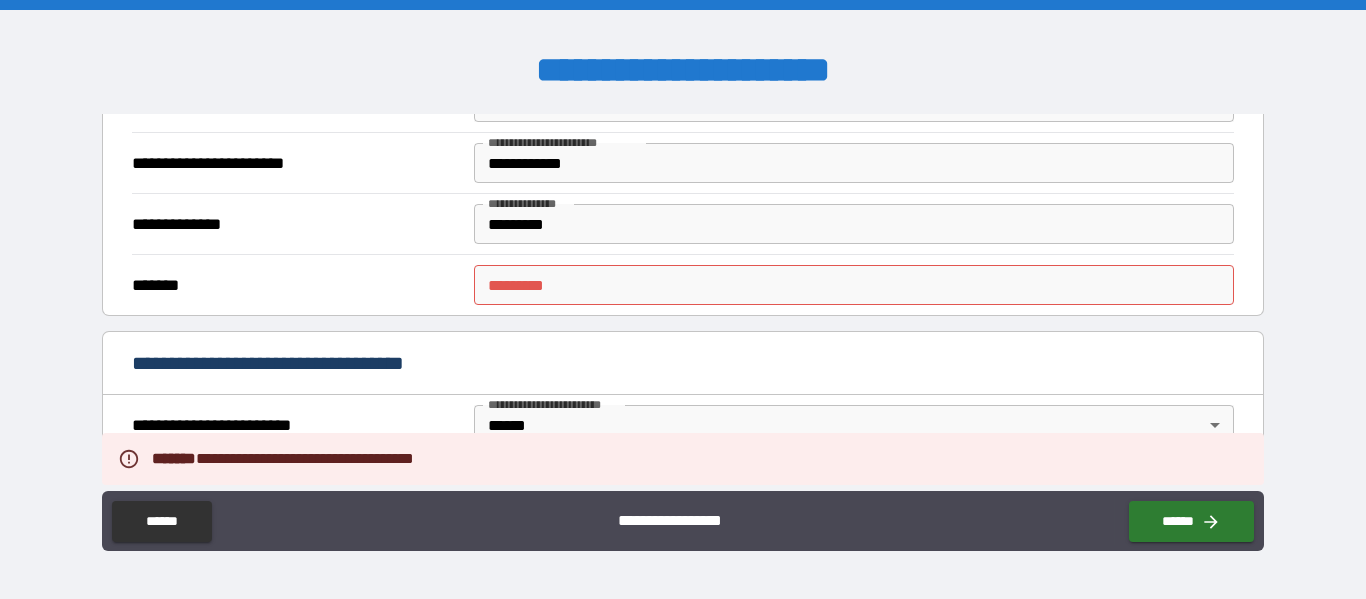 scroll, scrollTop: 458, scrollLeft: 0, axis: vertical 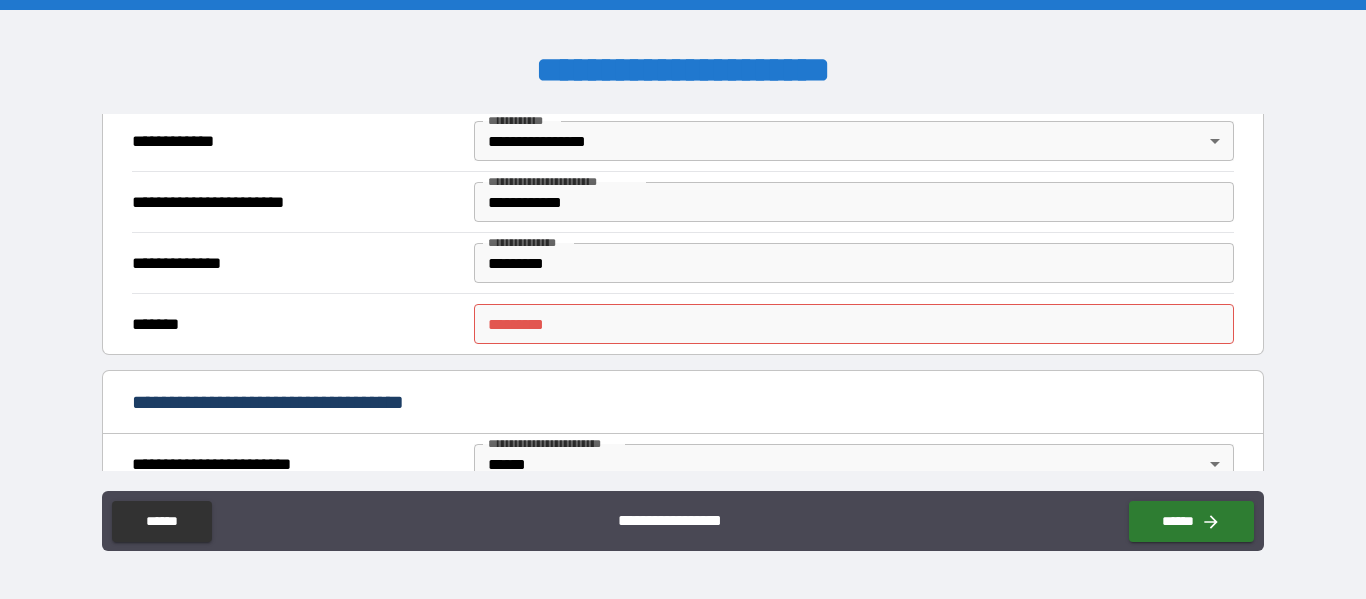 click on "*******   *" at bounding box center [854, 324] 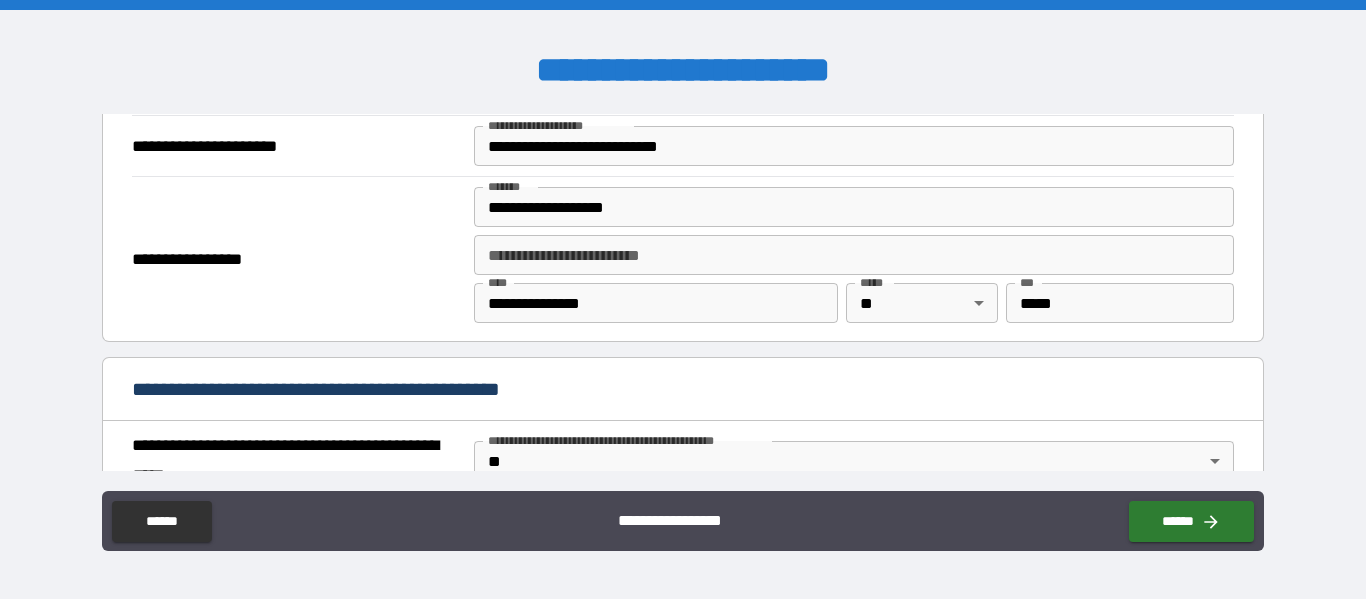 scroll, scrollTop: 1653, scrollLeft: 0, axis: vertical 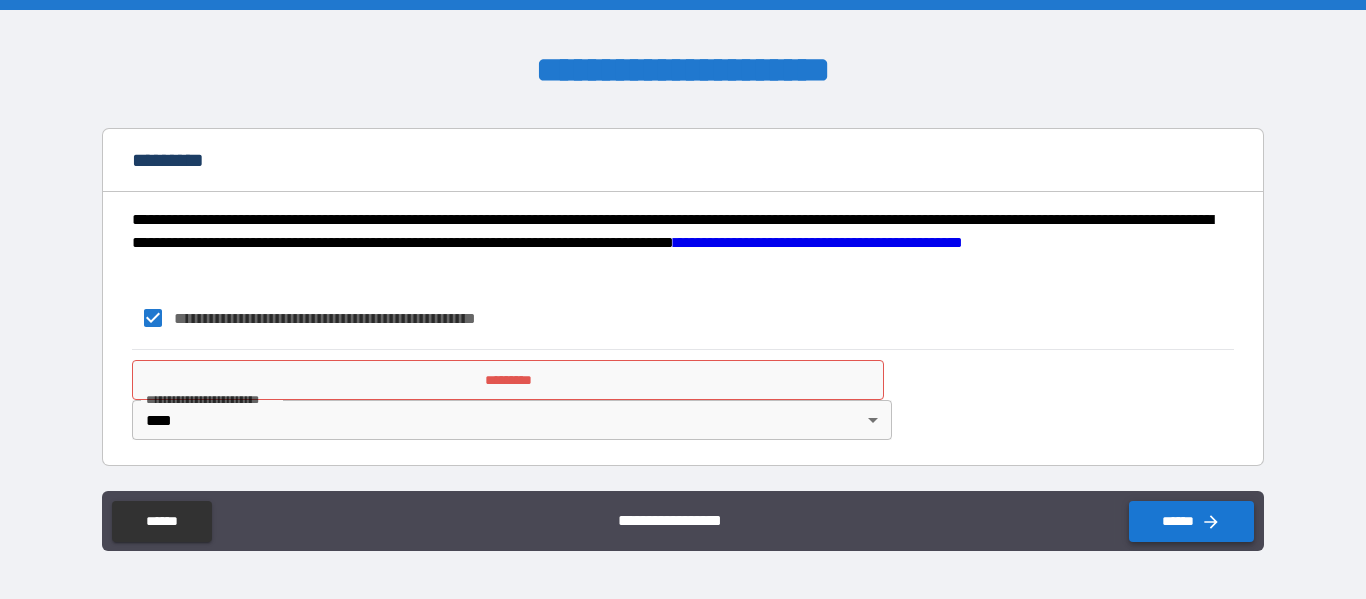 type on "*********" 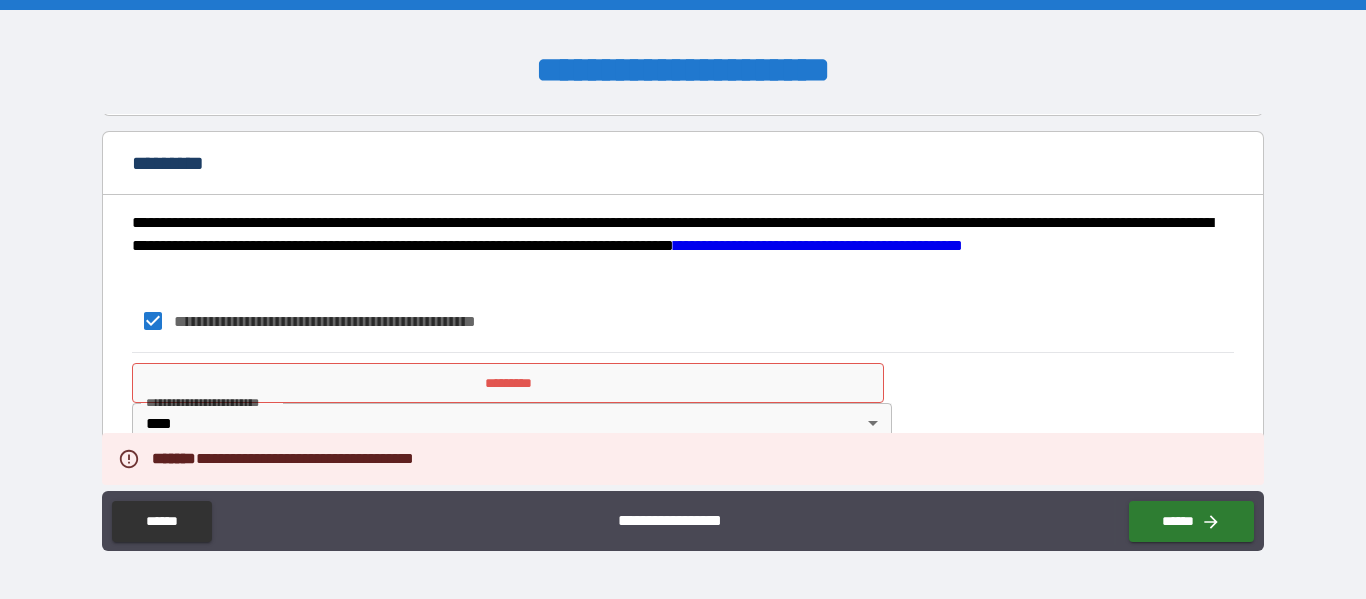 scroll, scrollTop: 1653, scrollLeft: 0, axis: vertical 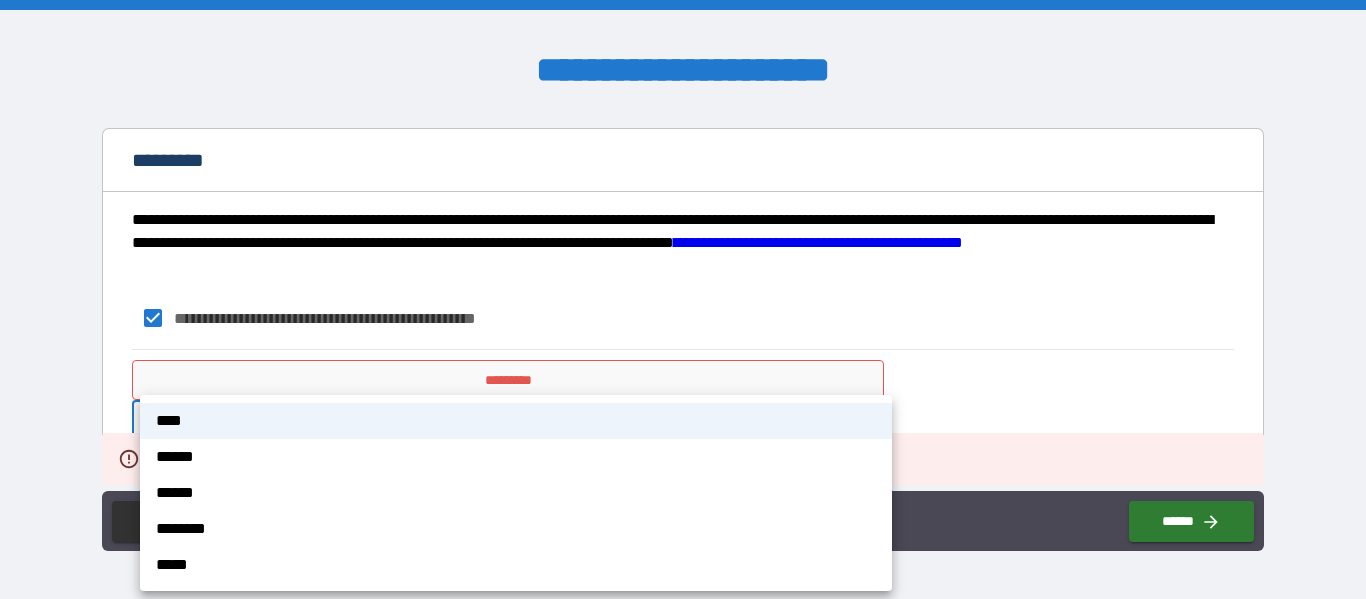 click on "[FIRST] [LAST] [STREET] [CITY] [STATE] [ZIP] [COUNTRY] [PHONE] [EMAIL] [SSN] [DOB] [CREDIT_CARD] [PASSPORT] [DRIVER_LICENSE]" at bounding box center [683, 299] 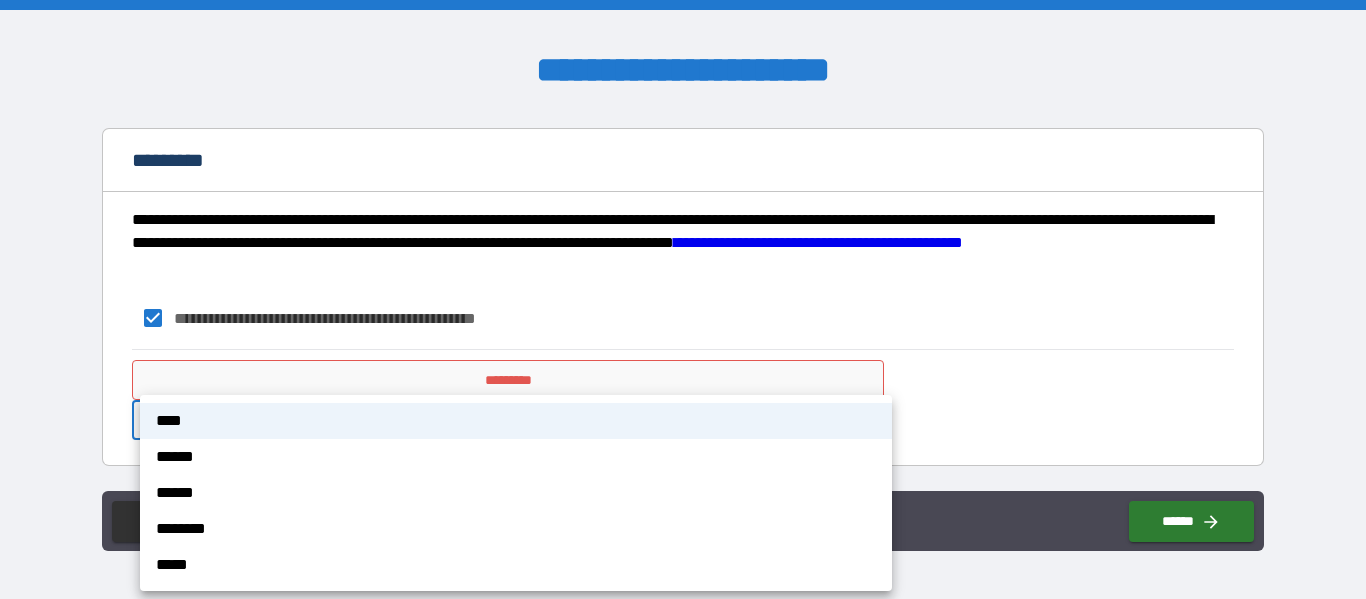 click on "****" at bounding box center [516, 421] 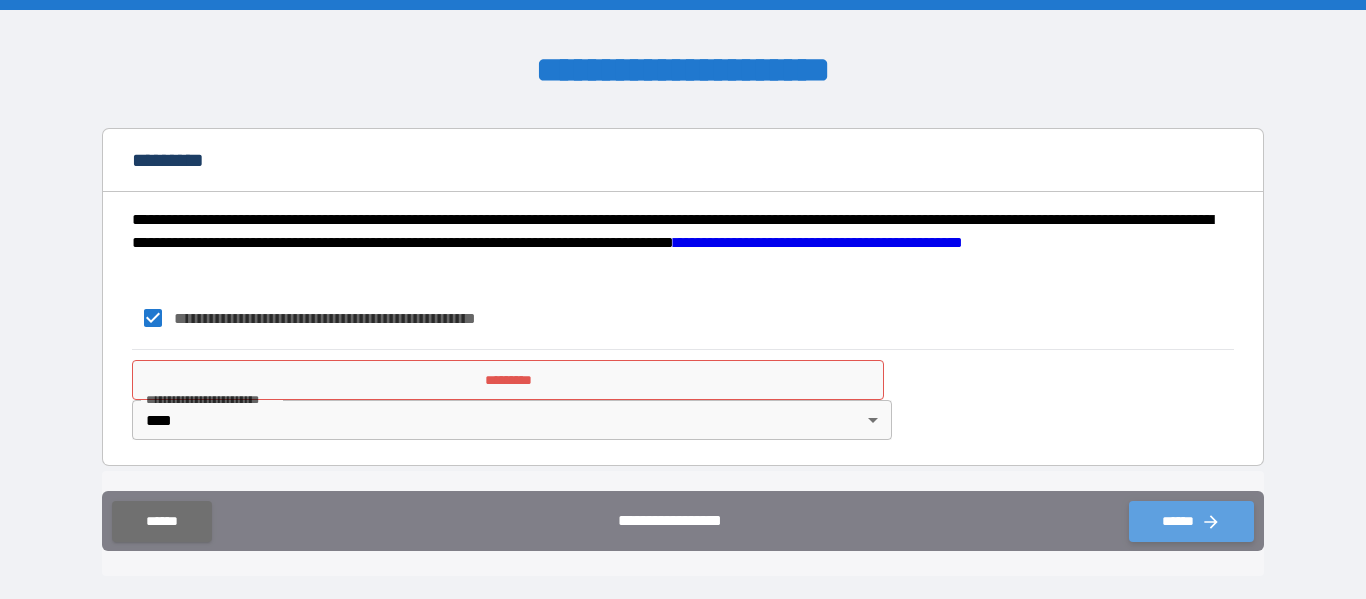 click on "******" at bounding box center [1191, 521] 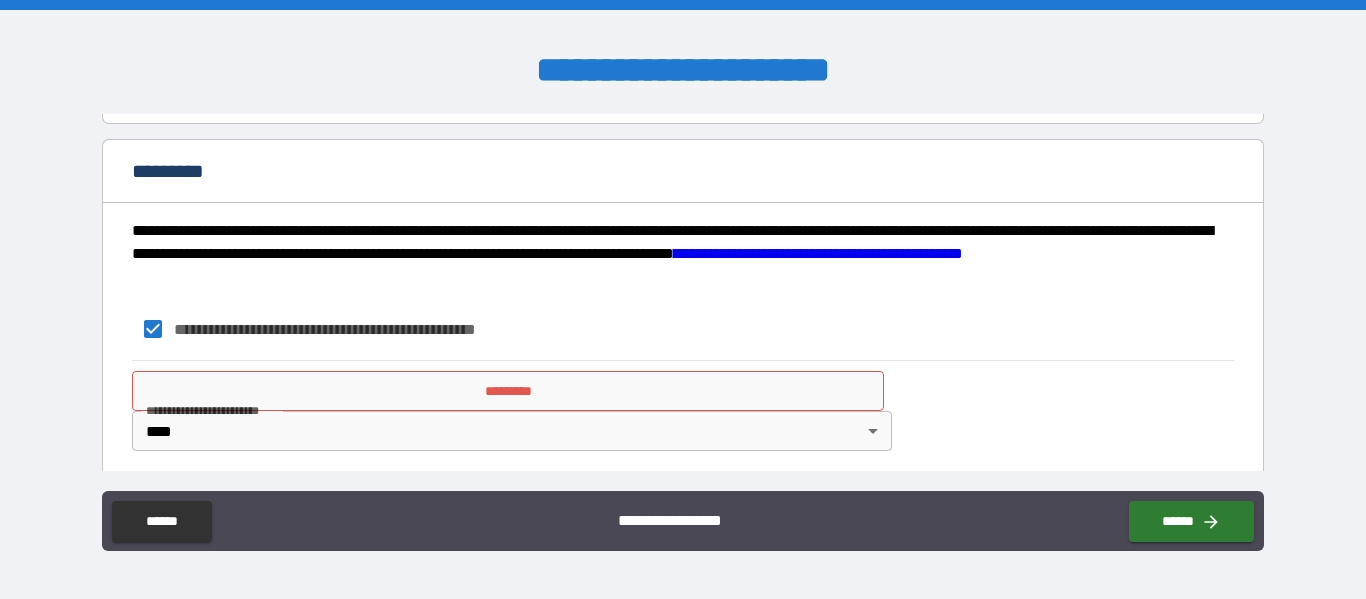 scroll, scrollTop: 1653, scrollLeft: 0, axis: vertical 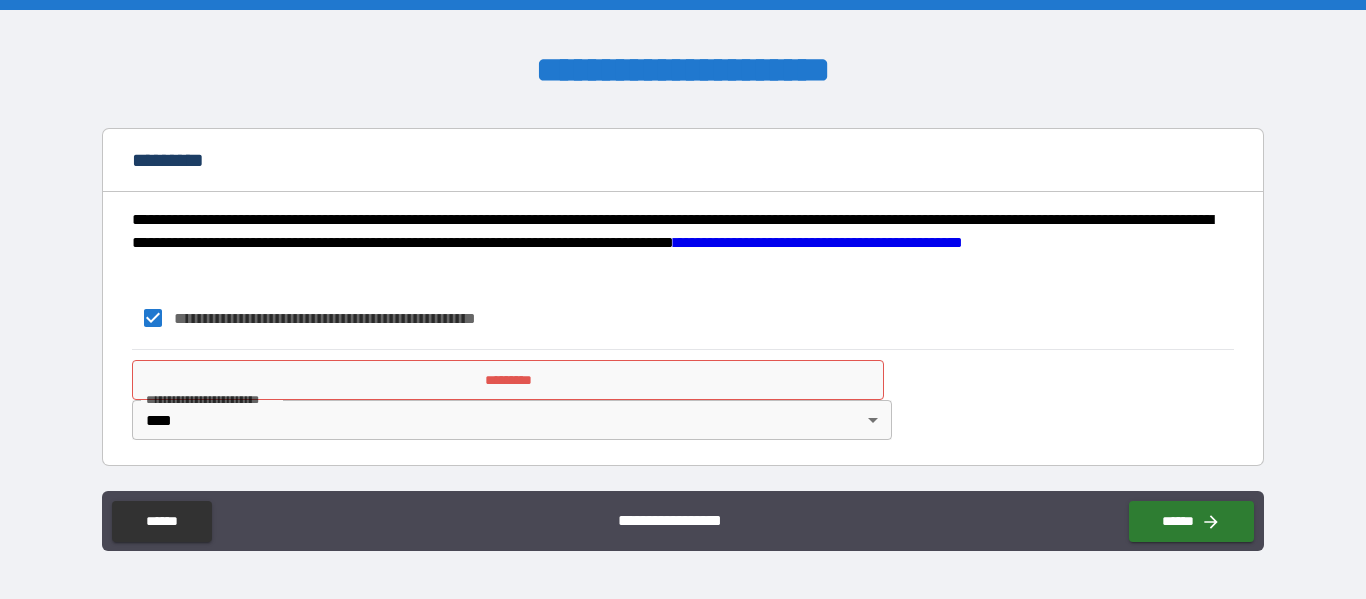 click on "**********" at bounding box center [818, 242] 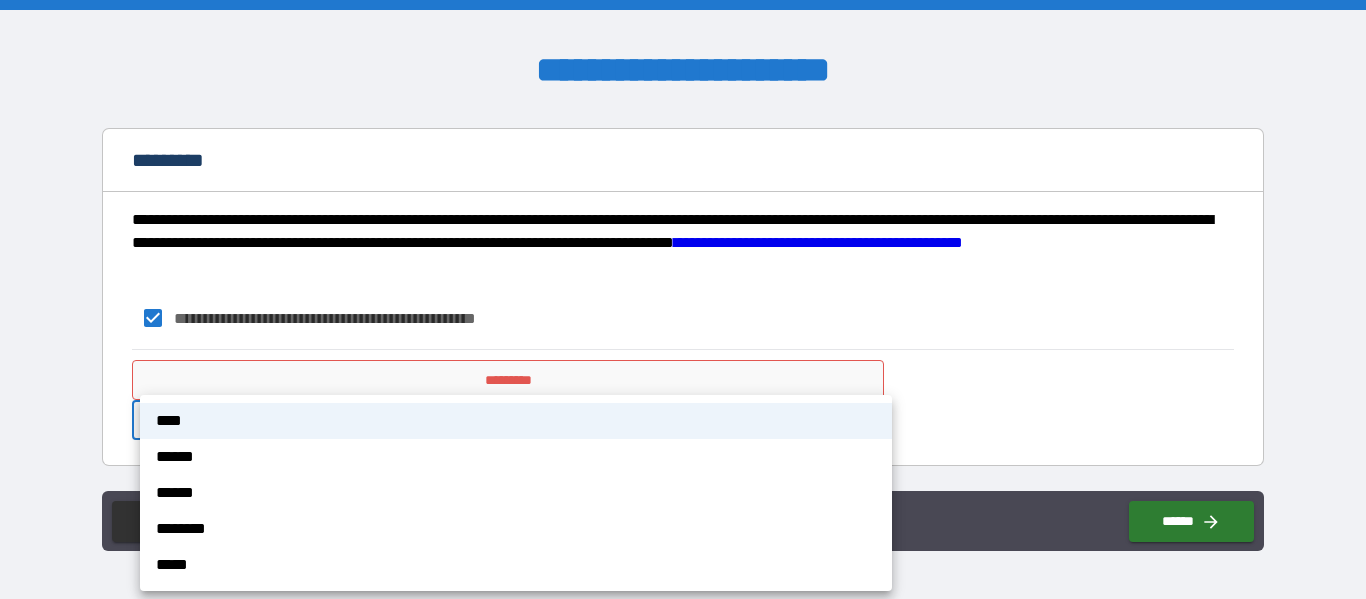 click on "****" at bounding box center (516, 421) 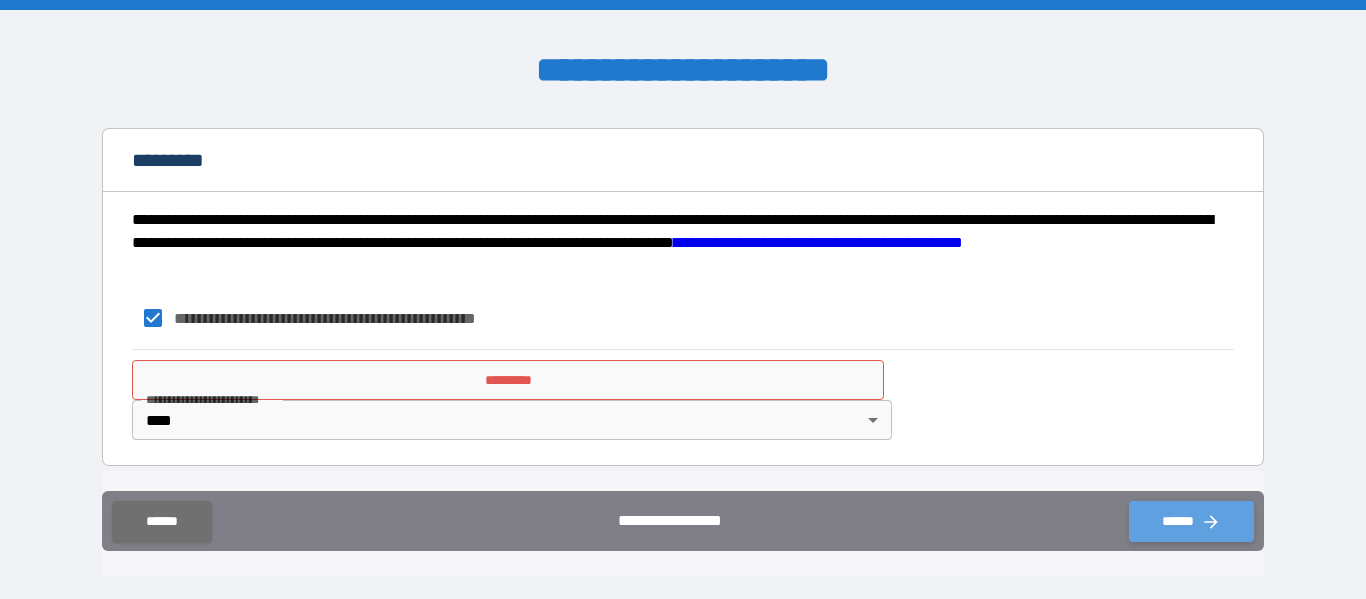 click on "******" at bounding box center (1191, 521) 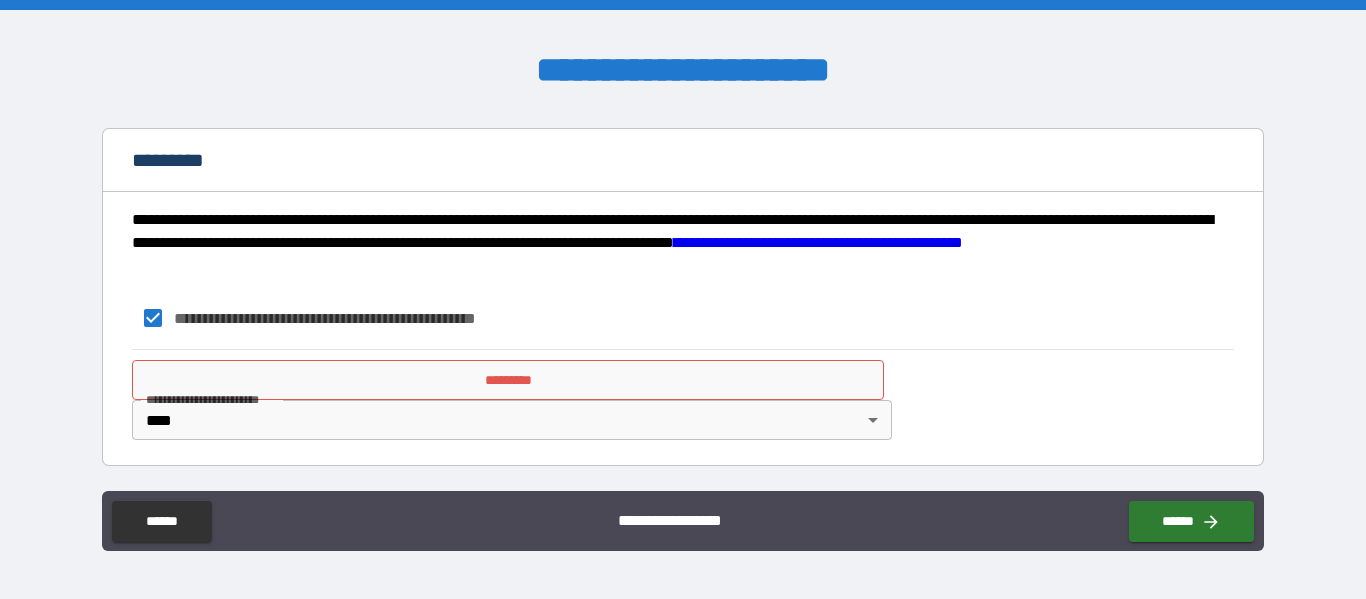 click on "**********" at bounding box center (678, 517) 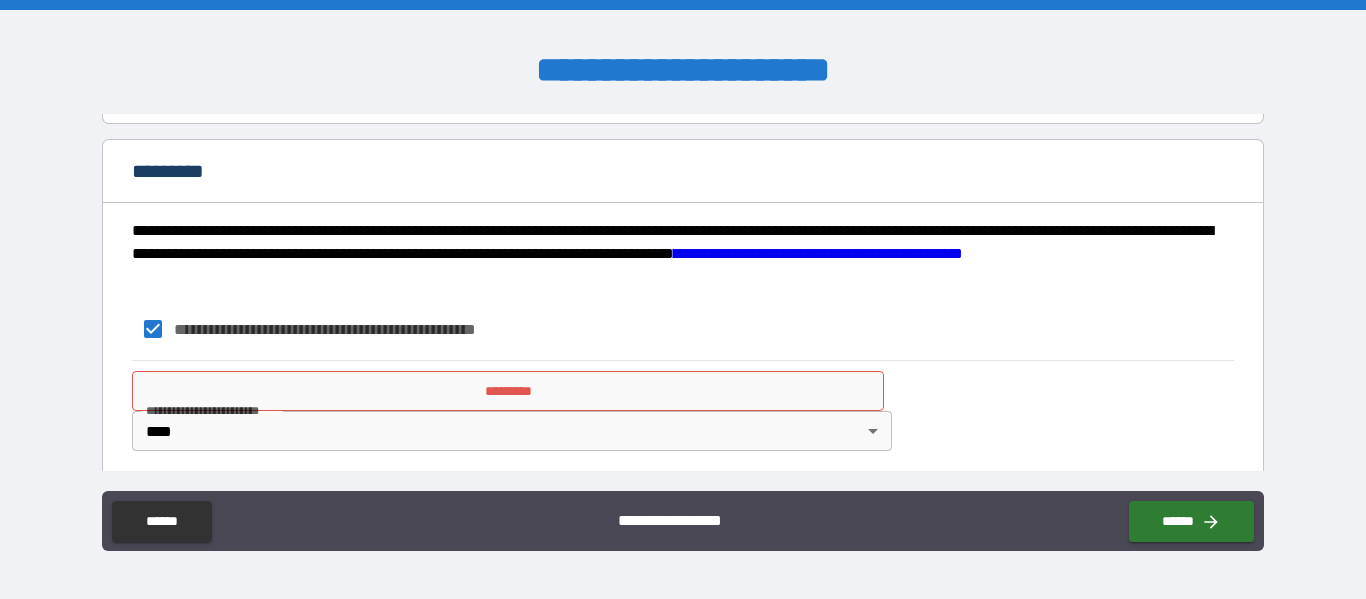 scroll, scrollTop: 1653, scrollLeft: 0, axis: vertical 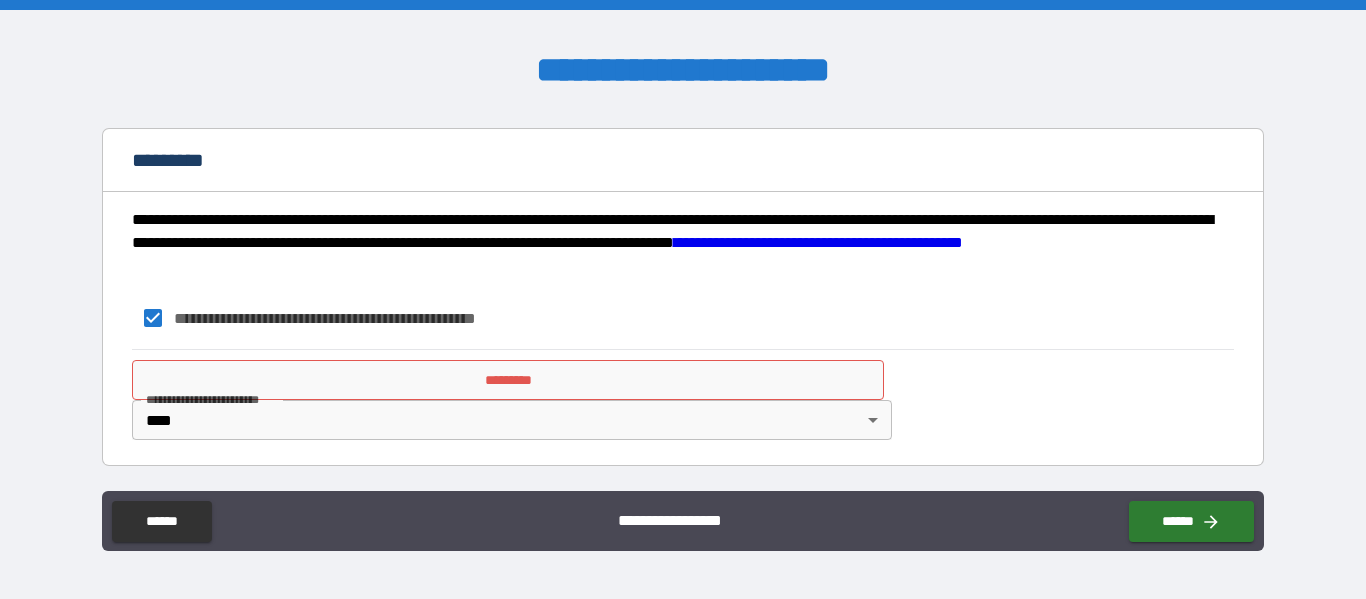 click on "[FIRST] [LAST] [STREET] [CITY] [STATE] [ZIP] [COUNTRY] [PHONE] [EMAIL] [SSN] [DOB] [CREDIT_CARD] [PASSPORT] [DRIVER_LICENSE]" at bounding box center (683, 299) 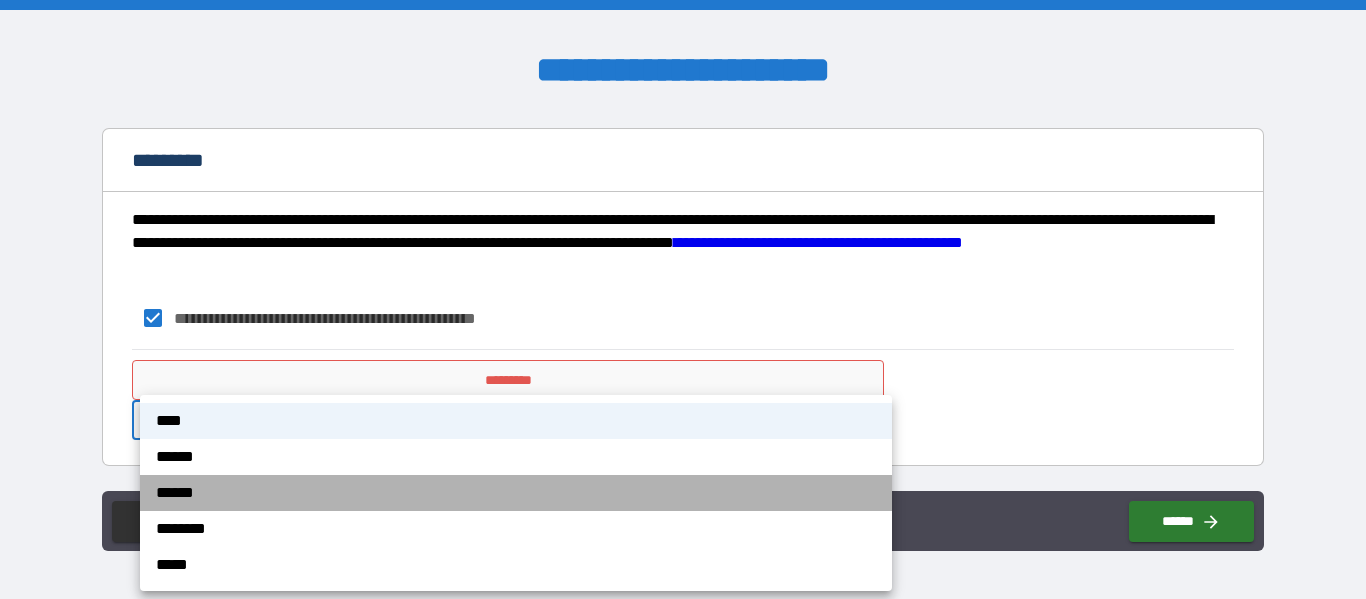 click on "******" at bounding box center [516, 493] 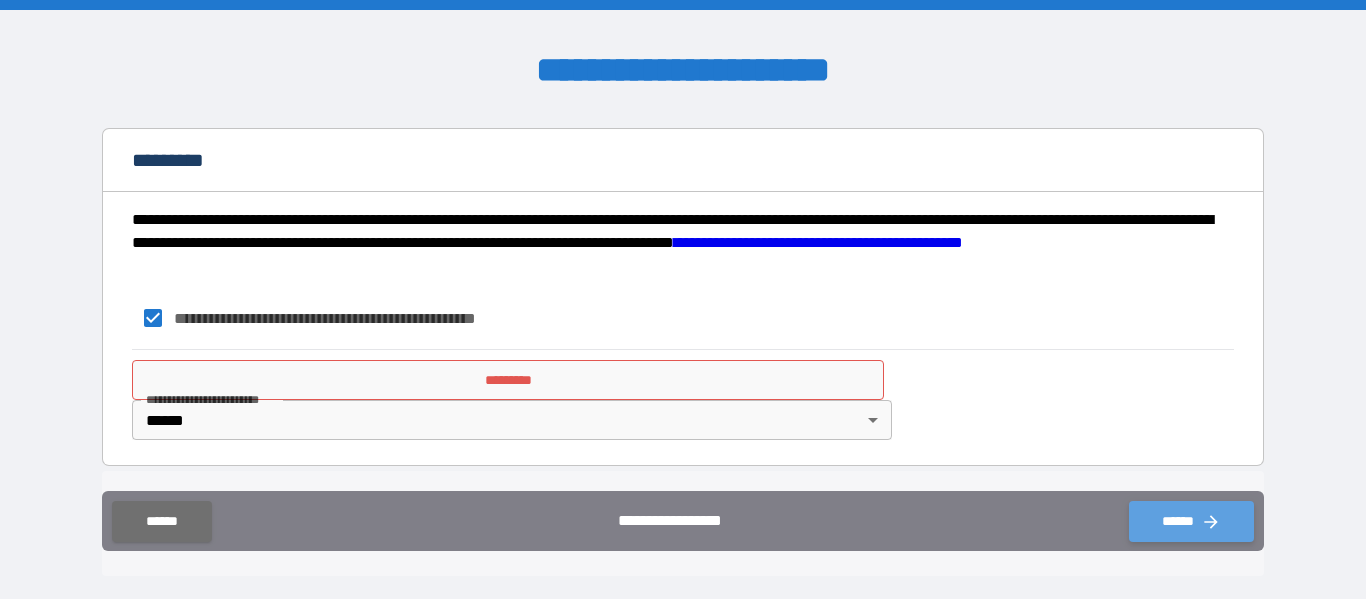click on "******" at bounding box center [1191, 521] 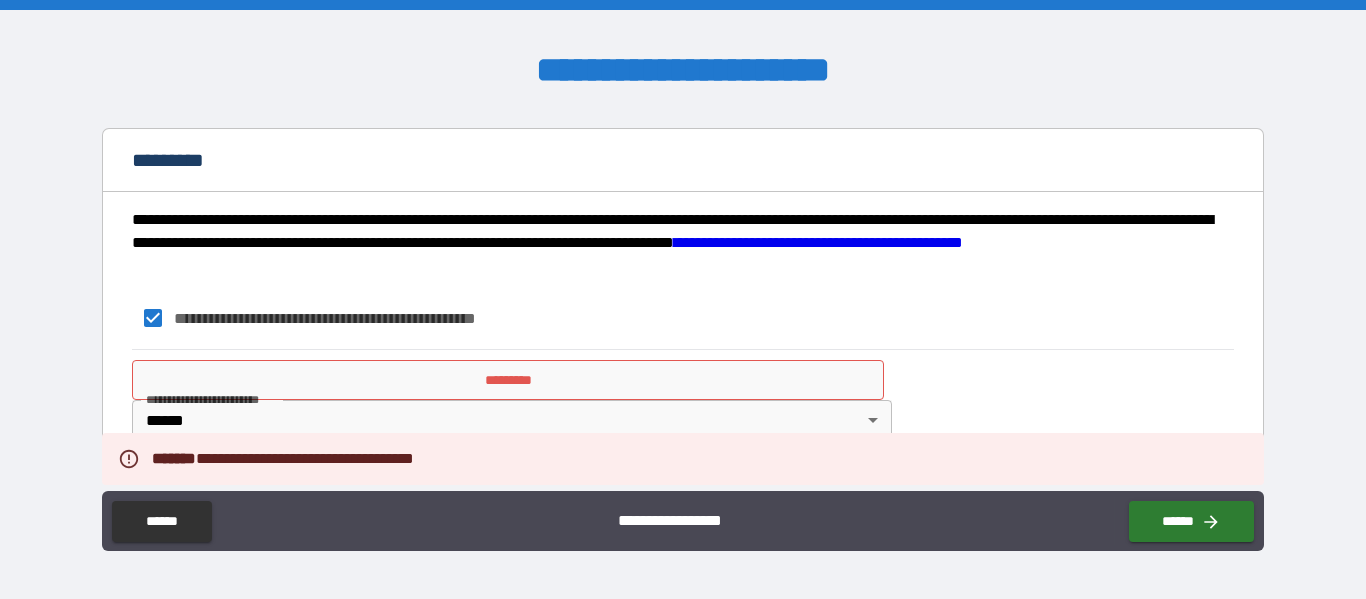 click on "*********" at bounding box center (508, 380) 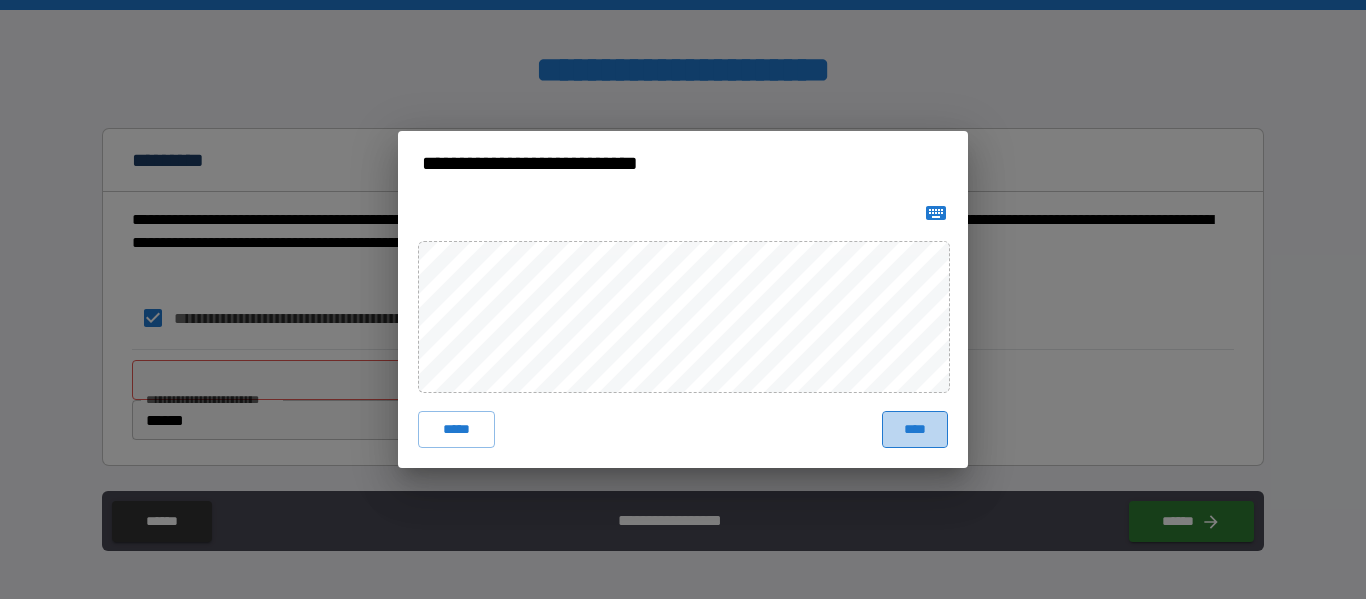 click on "****" at bounding box center (915, 429) 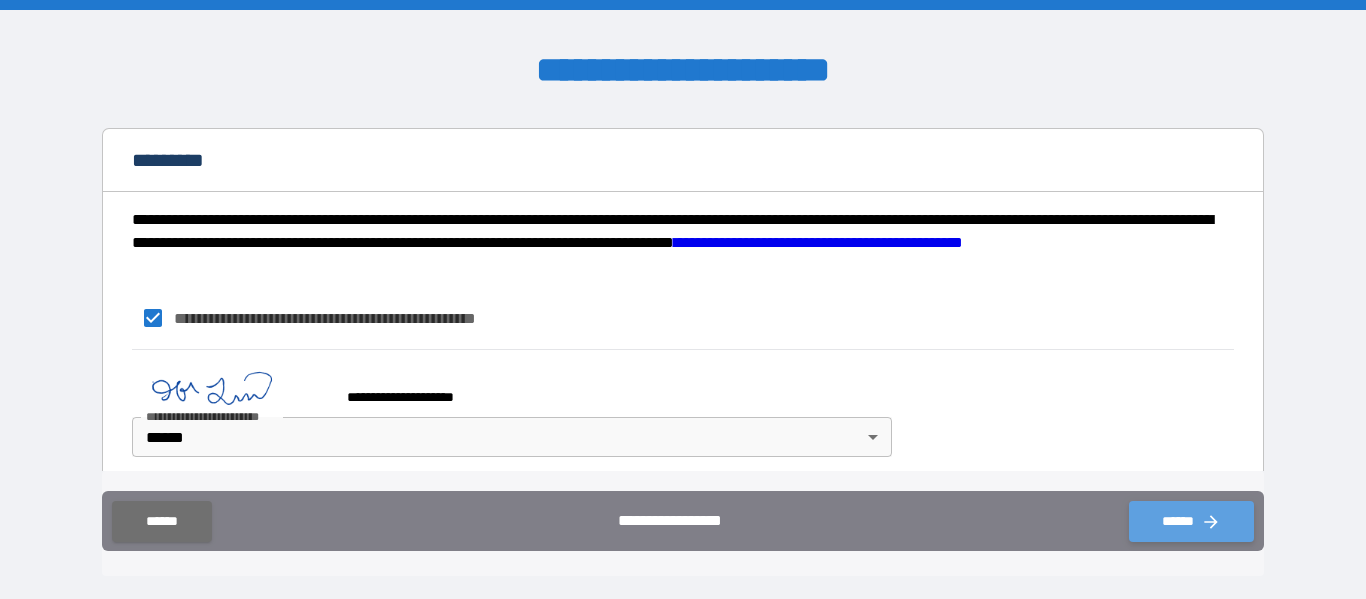 click 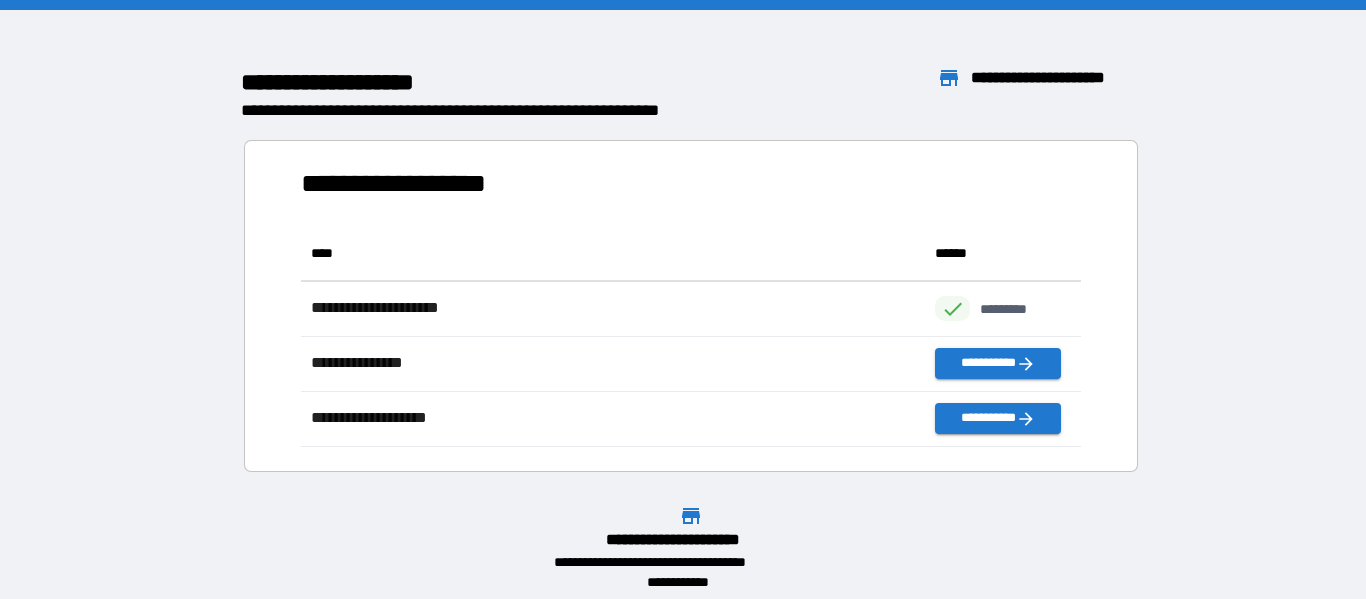 scroll, scrollTop: 1, scrollLeft: 1, axis: both 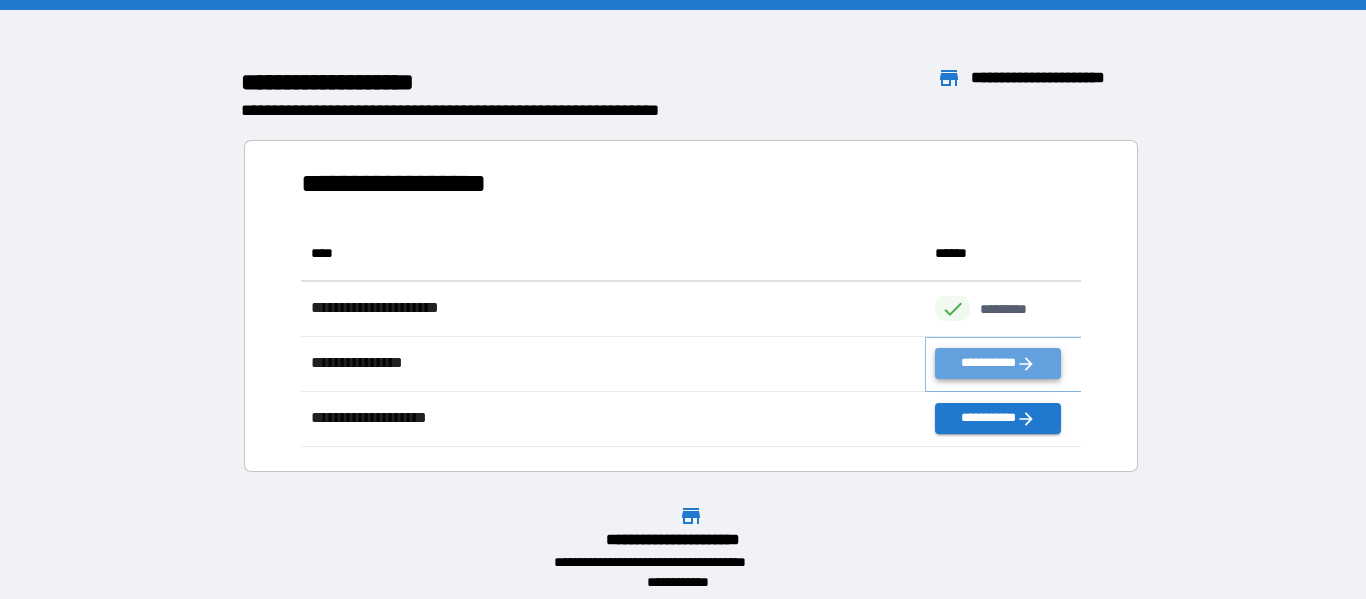 click on "**********" at bounding box center (997, 363) 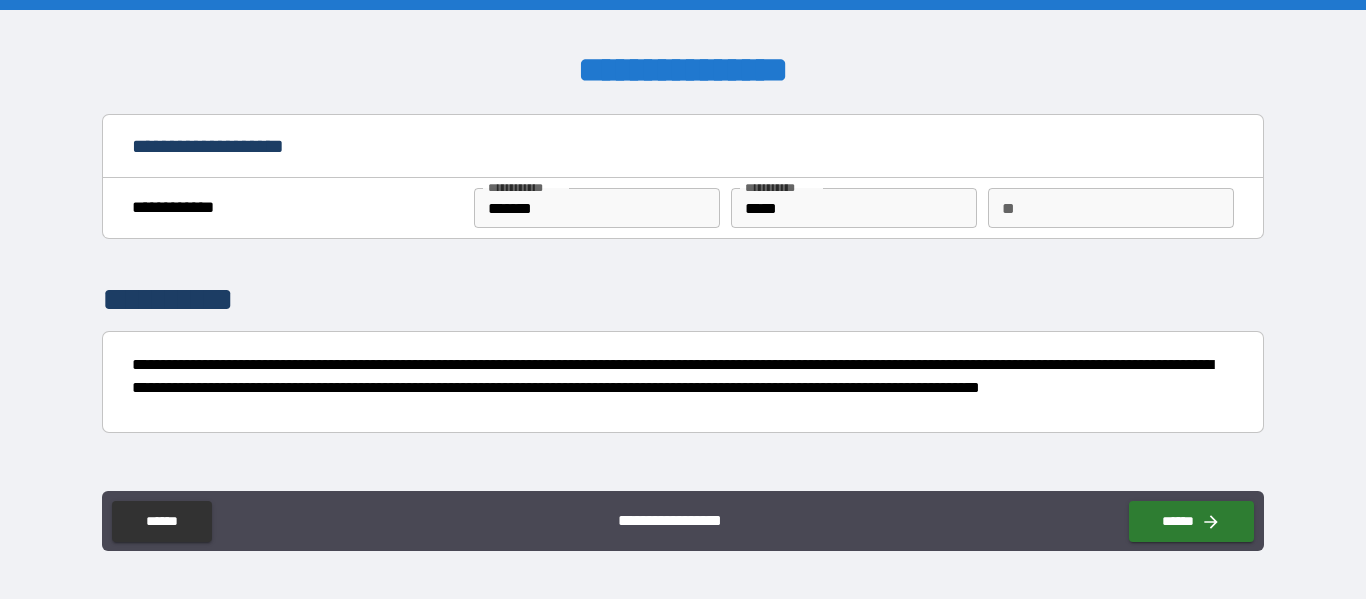 click on "*******" at bounding box center [597, 208] 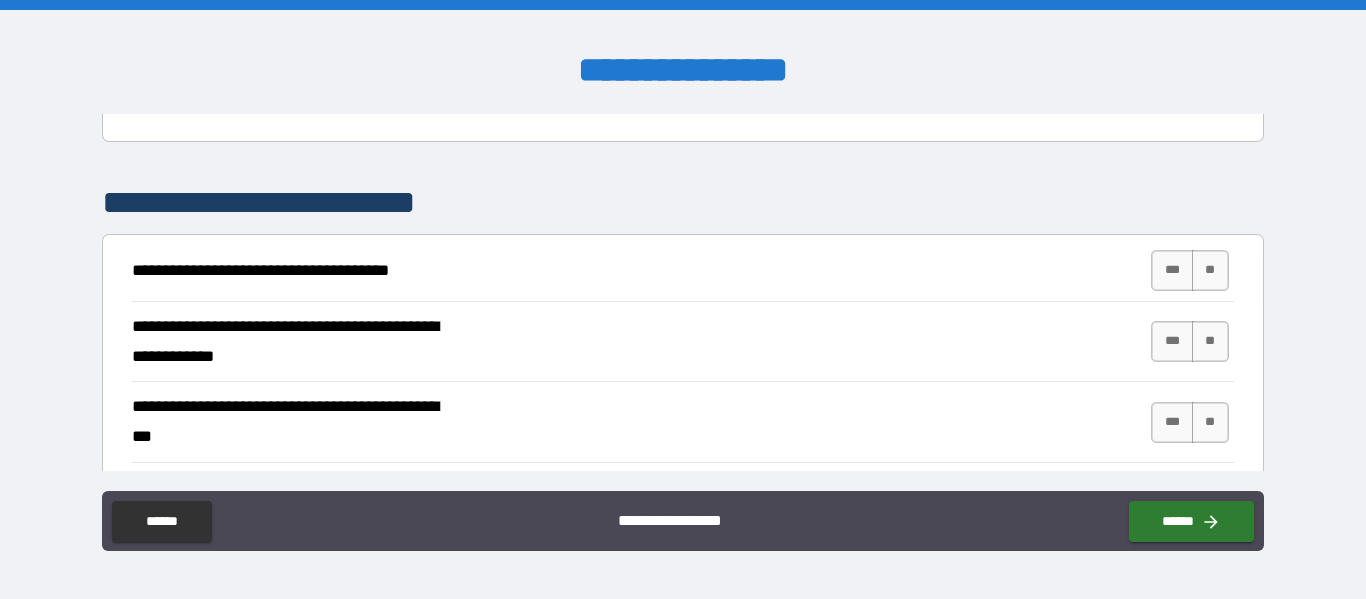scroll, scrollTop: 305, scrollLeft: 0, axis: vertical 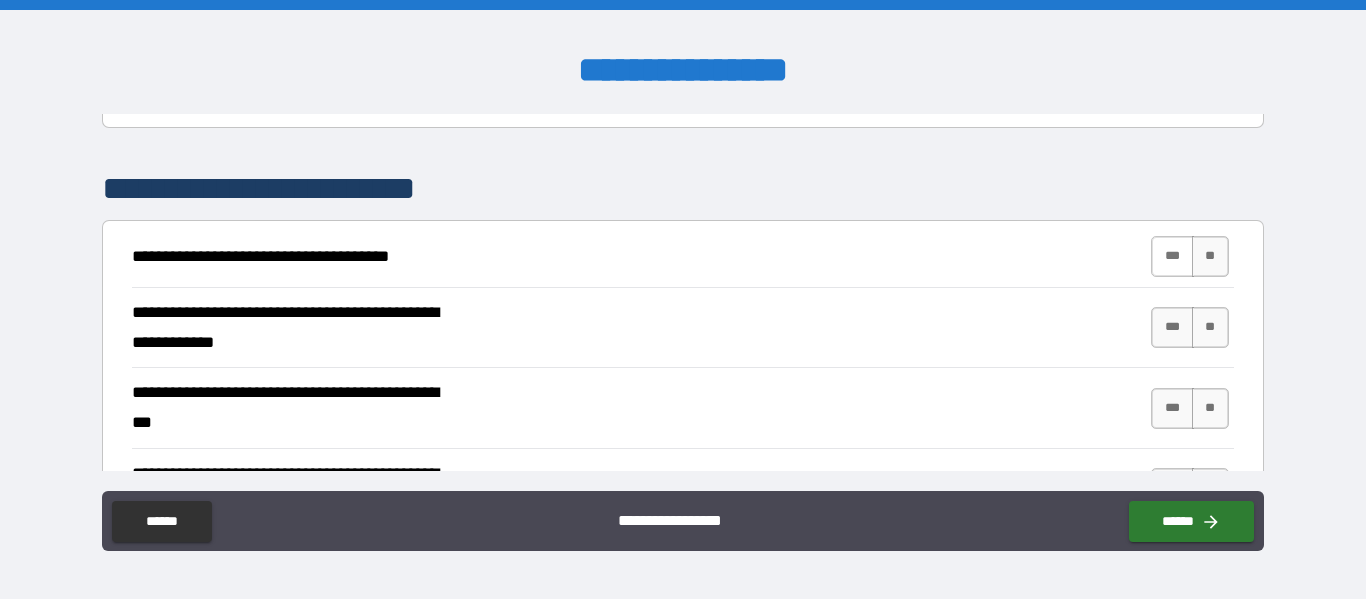 type on "******" 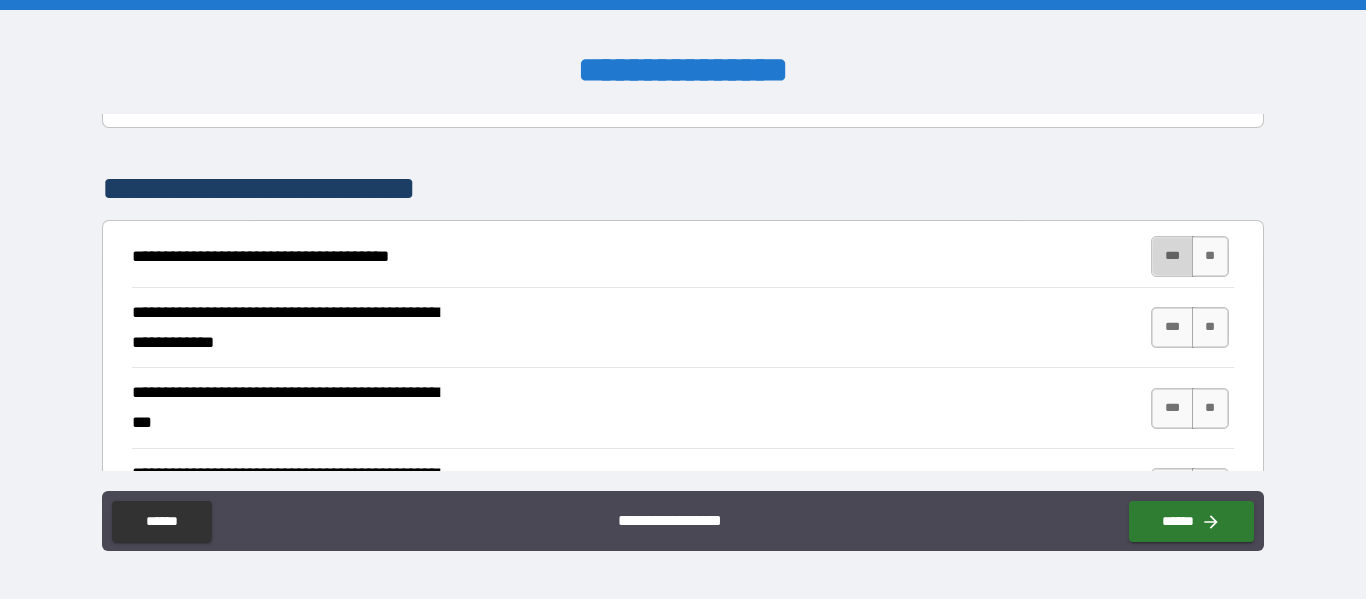 click on "***" at bounding box center (1172, 256) 